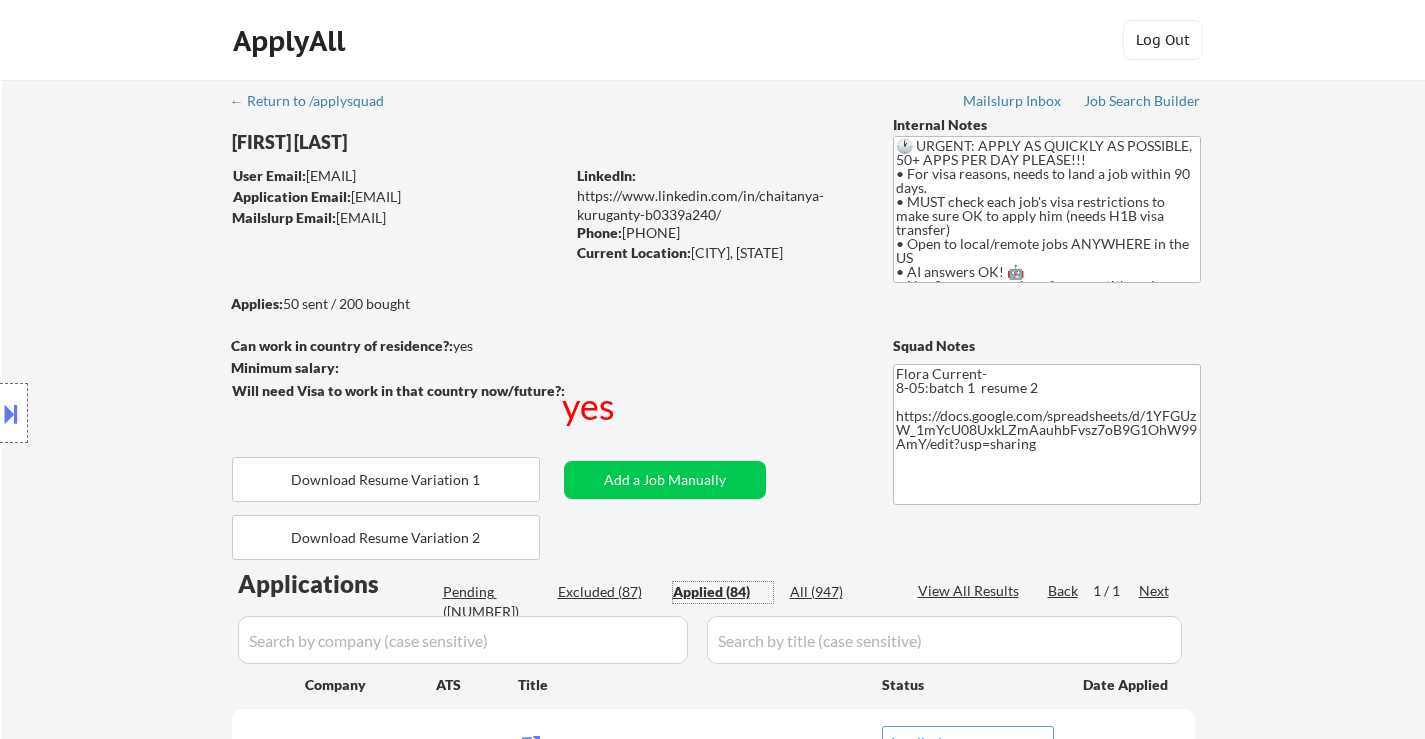 select on ""applied"" 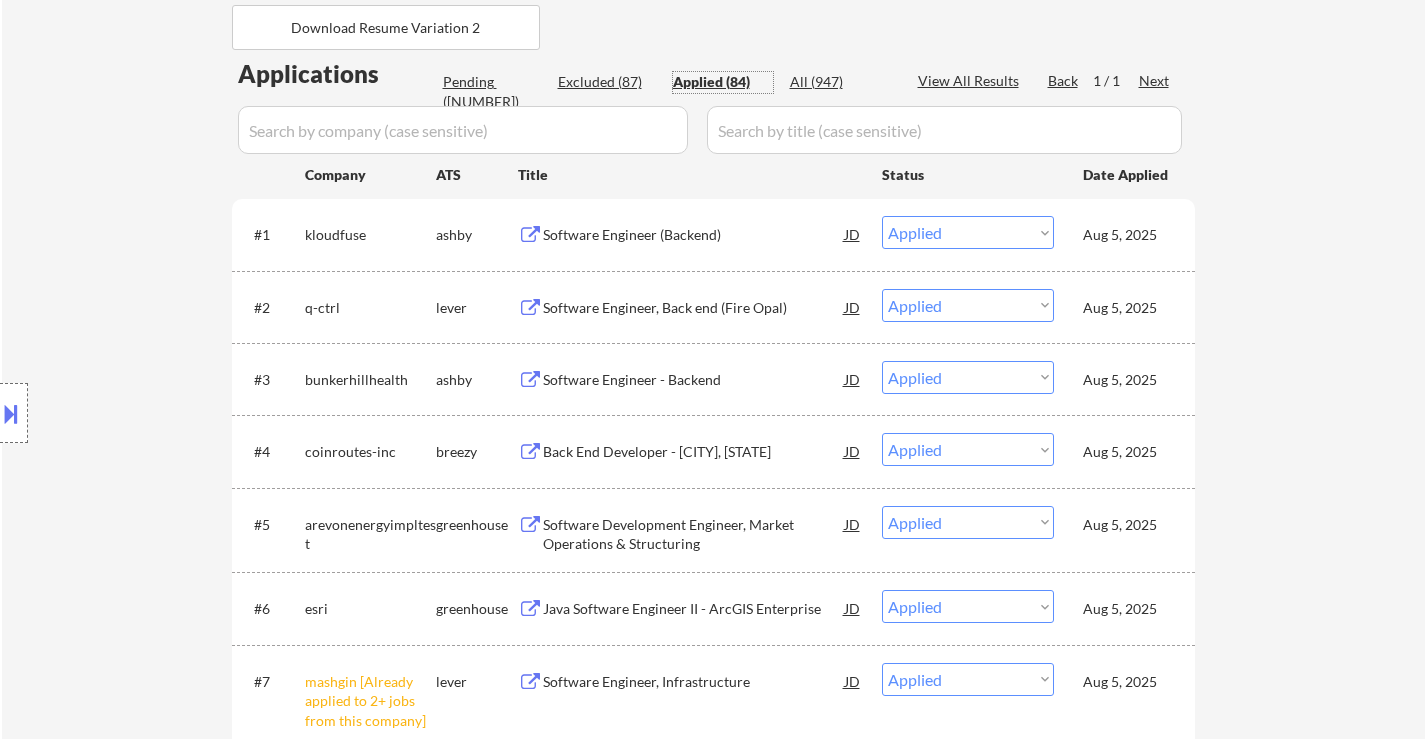 scroll, scrollTop: 400, scrollLeft: 0, axis: vertical 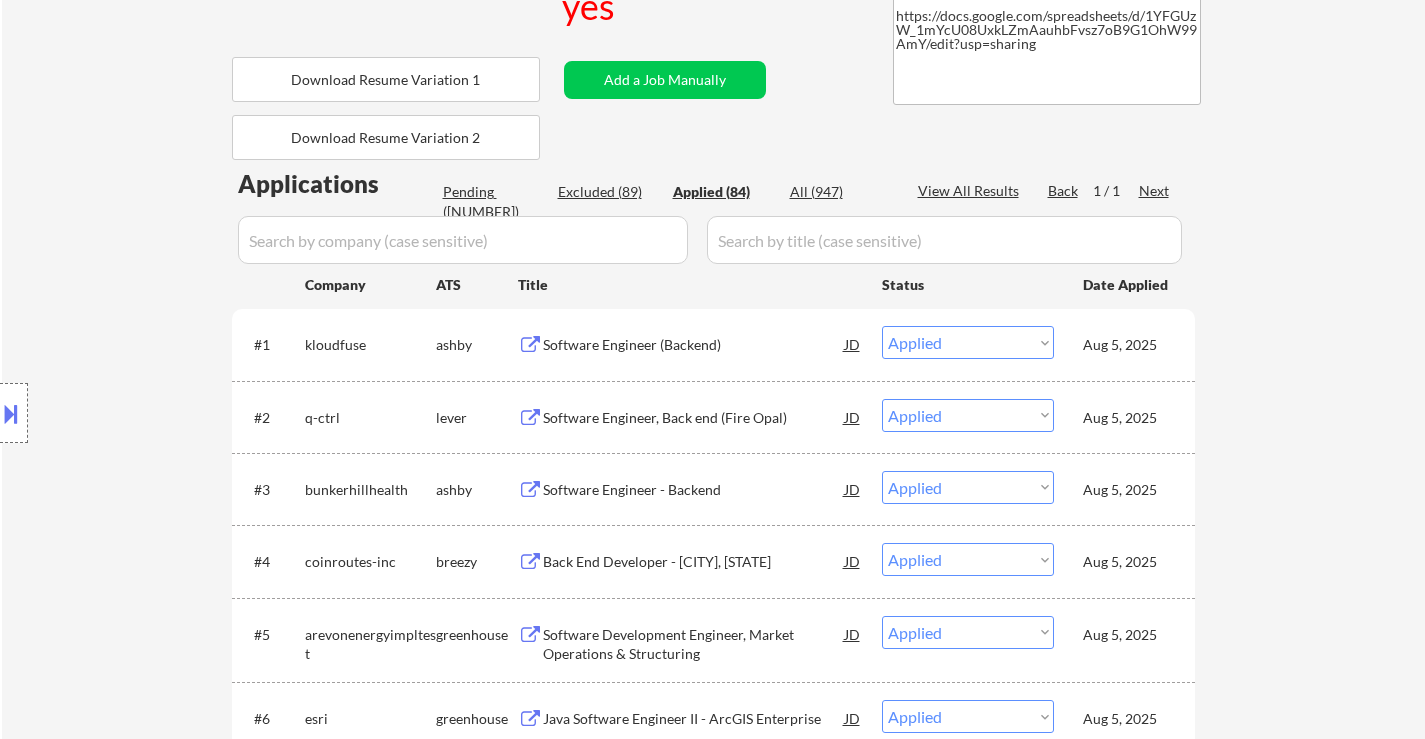select on ""applied"" 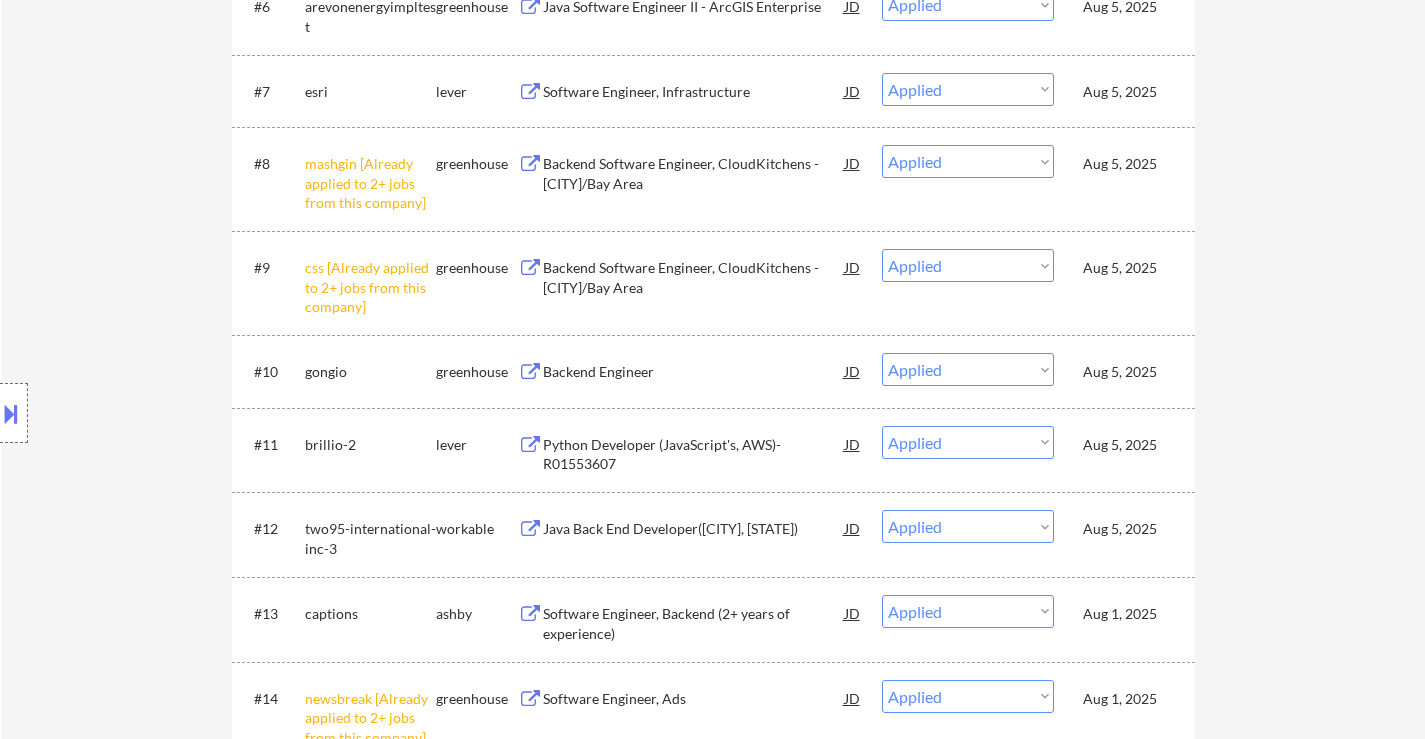 scroll, scrollTop: 1400, scrollLeft: 0, axis: vertical 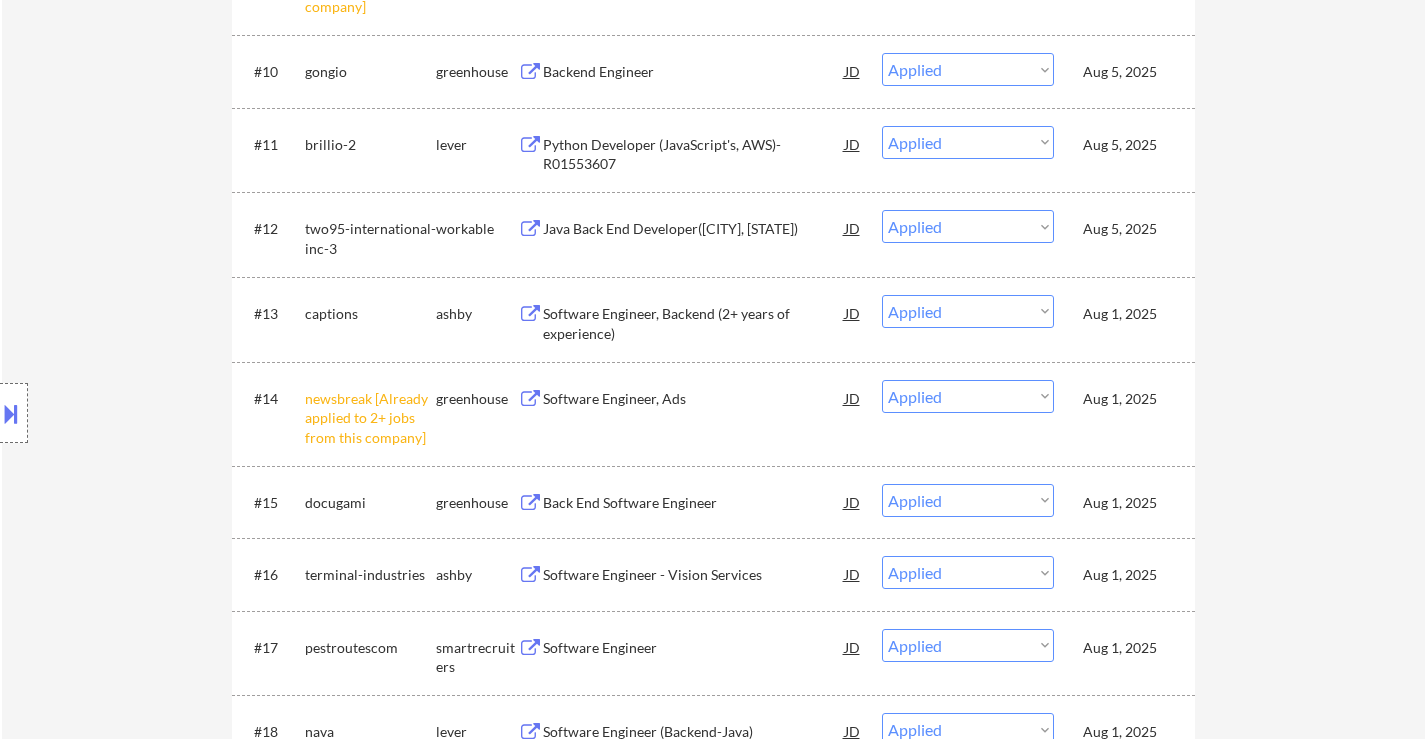 select on ""applied"" 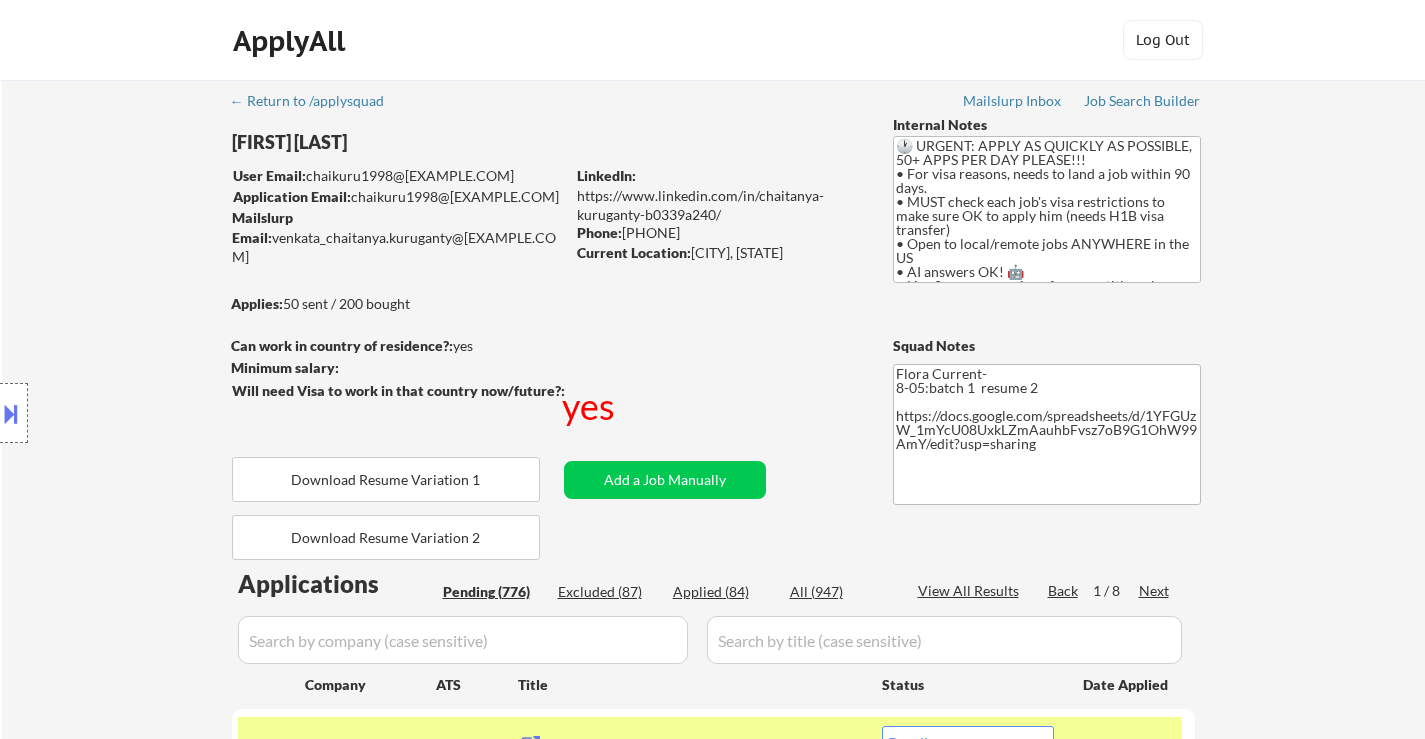 select on ""pending"" 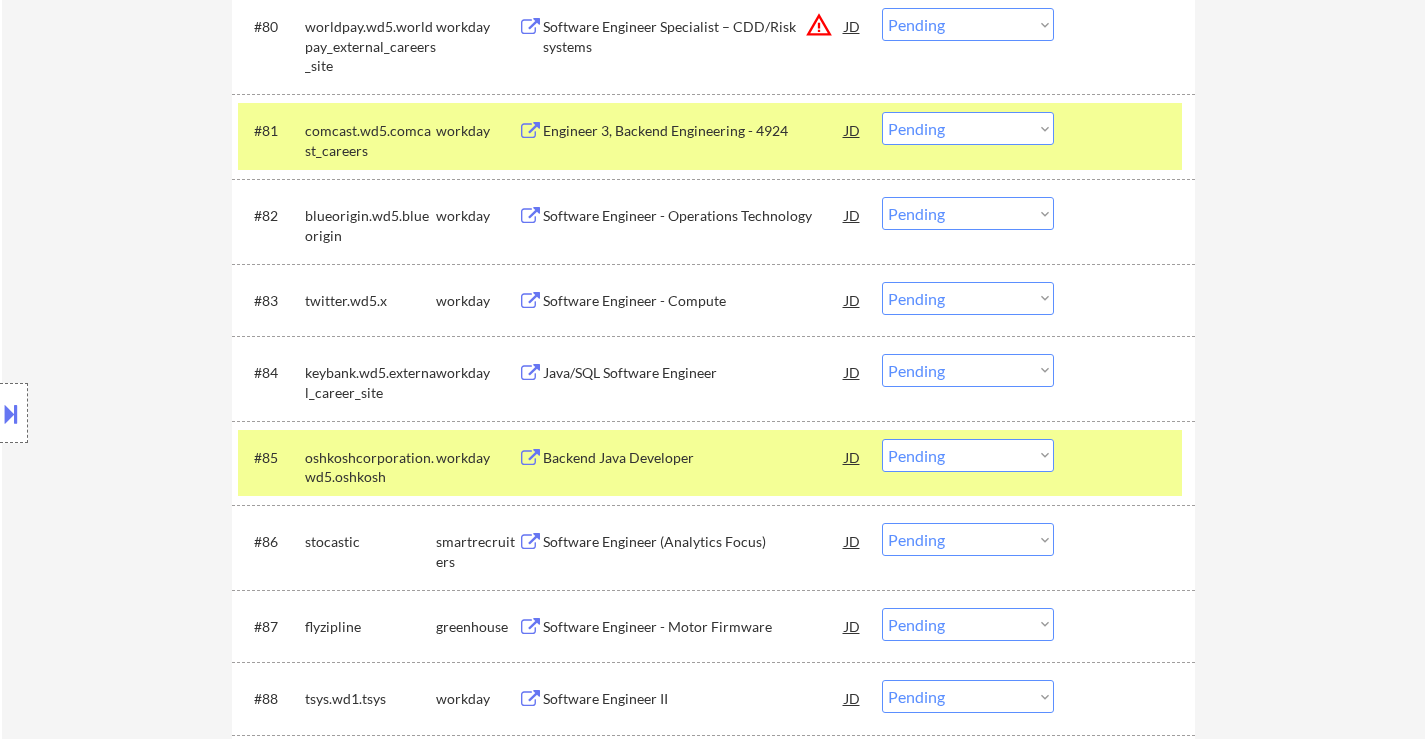 scroll, scrollTop: 7000, scrollLeft: 0, axis: vertical 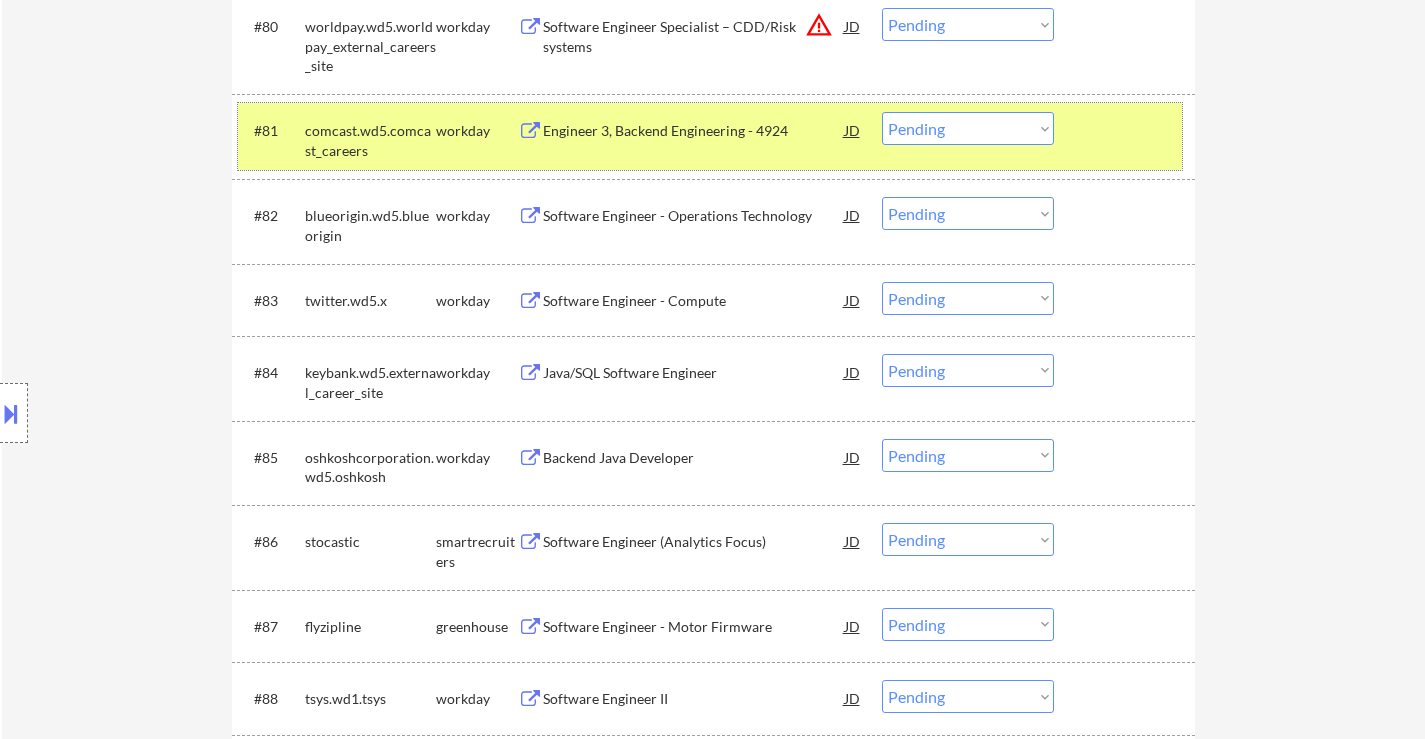 click on "#81 comcast.wd5.comcast_careers workday Engineer 3, Backend Engineering - 4924 JD warning_amber Choose an option... Pending Applied Excluded (Questions) Excluded (Expired) Excluded (Location) Excluded (Bad Match) Excluded (Blocklist) Excluded (Salary) Excluded (Other)" at bounding box center (710, 136) 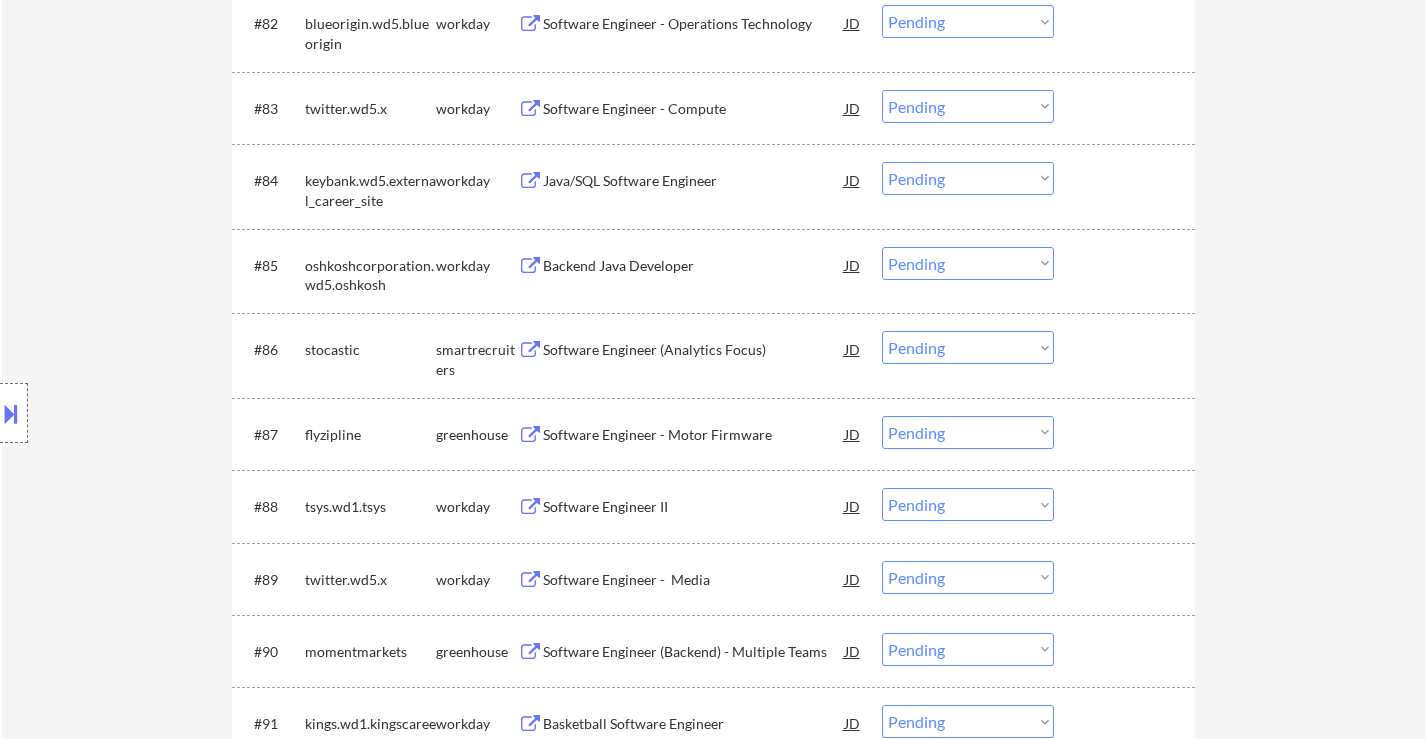 scroll, scrollTop: 7200, scrollLeft: 0, axis: vertical 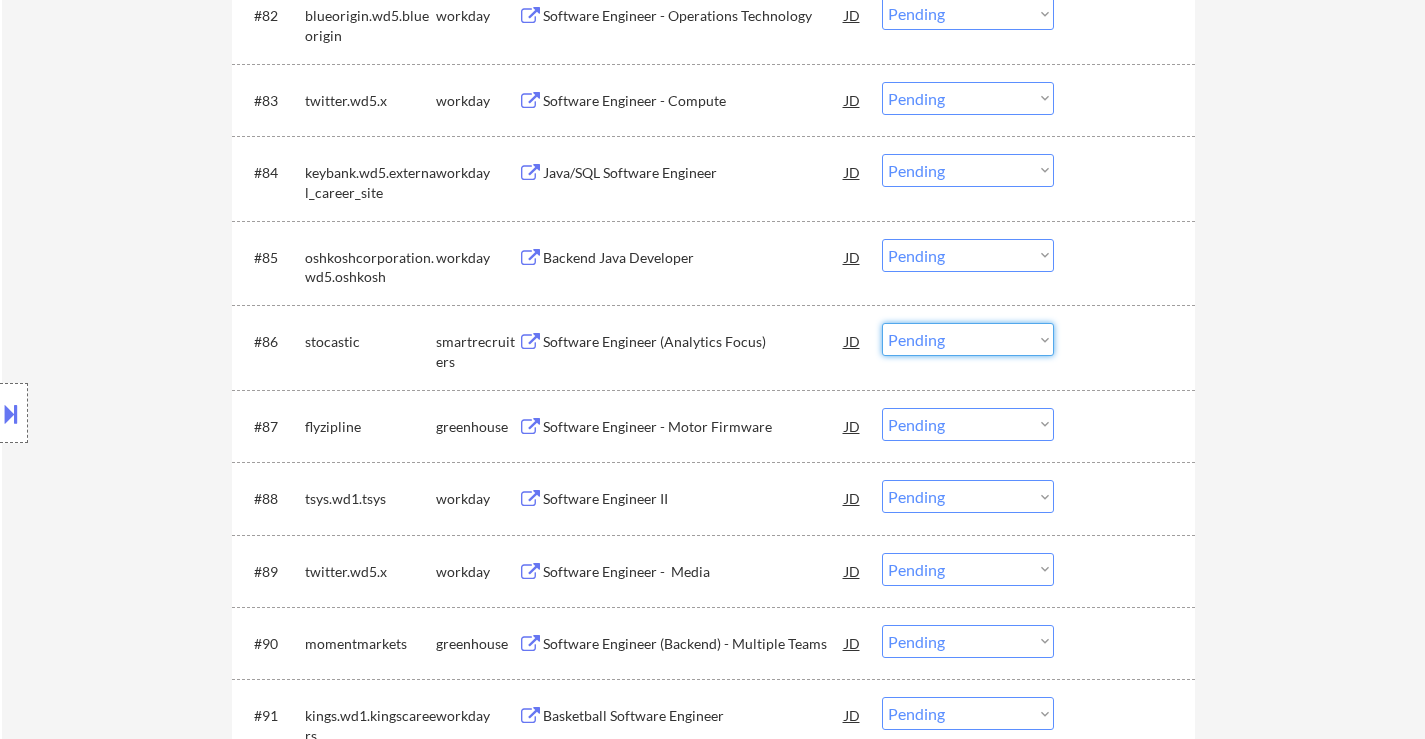 click on "Choose an option... Pending Applied Excluded (Questions) Excluded (Expired) Excluded (Location) Excluded (Bad Match) Excluded (Blocklist) Excluded (Salary) Excluded (Other)" at bounding box center (968, 339) 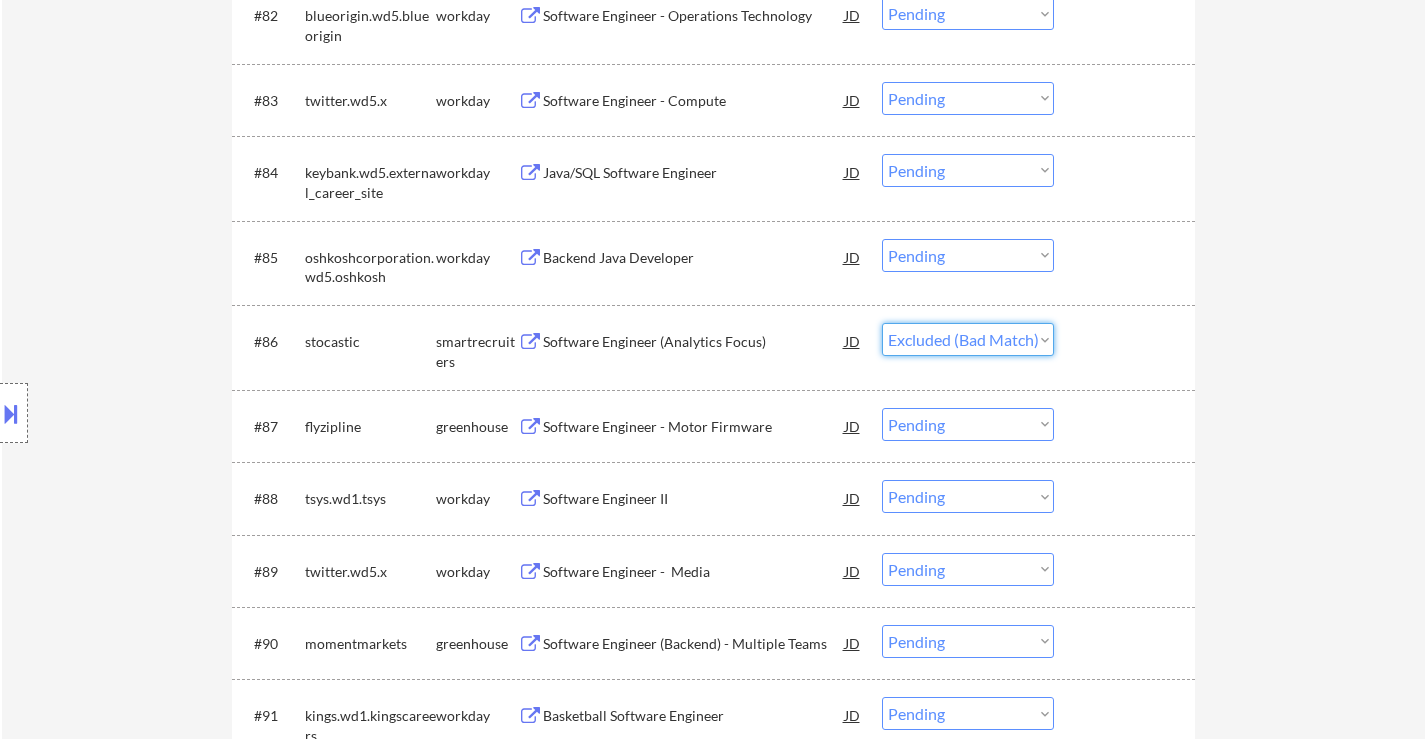 click on "Choose an option... Pending Applied Excluded (Questions) Excluded (Expired) Excluded (Location) Excluded (Bad Match) Excluded (Blocklist) Excluded (Salary) Excluded (Other)" at bounding box center (968, 339) 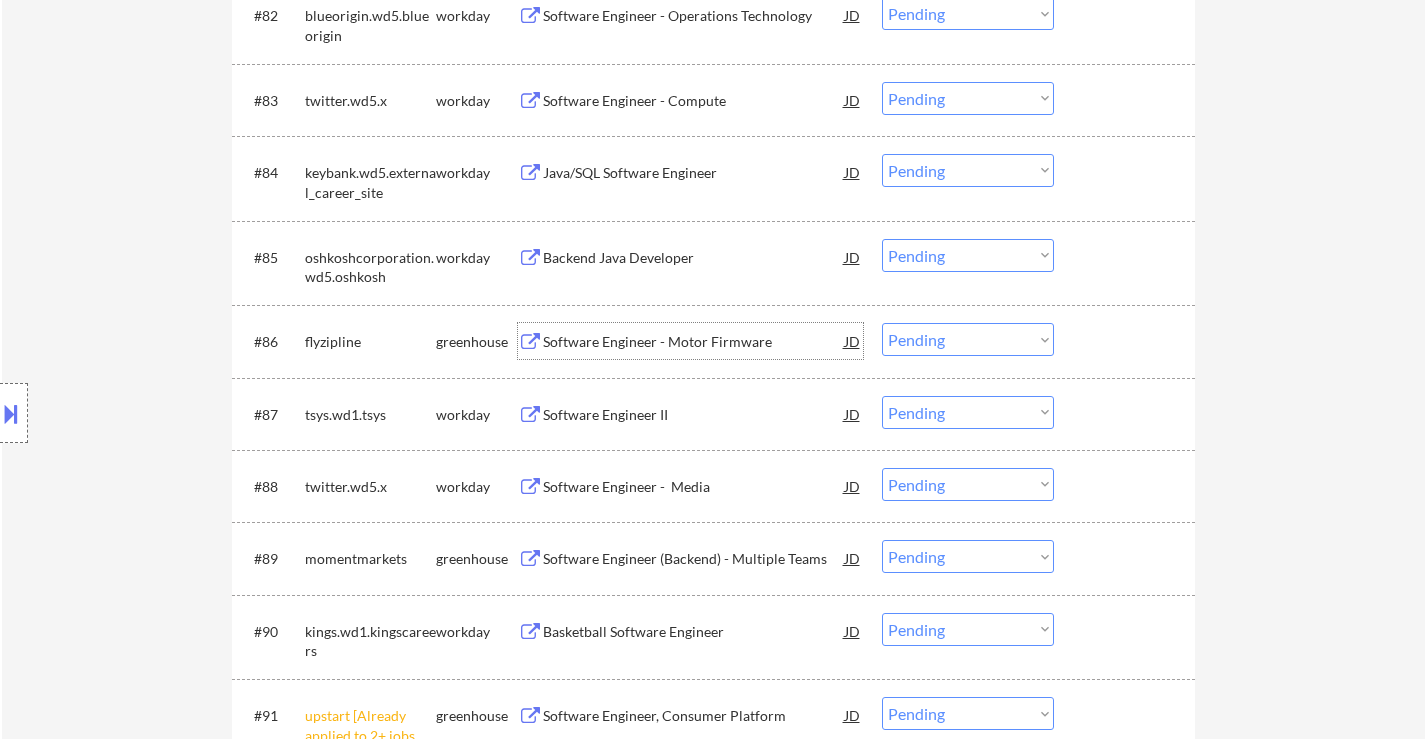 click on "Software Engineer - Motor Firmware" at bounding box center (694, 342) 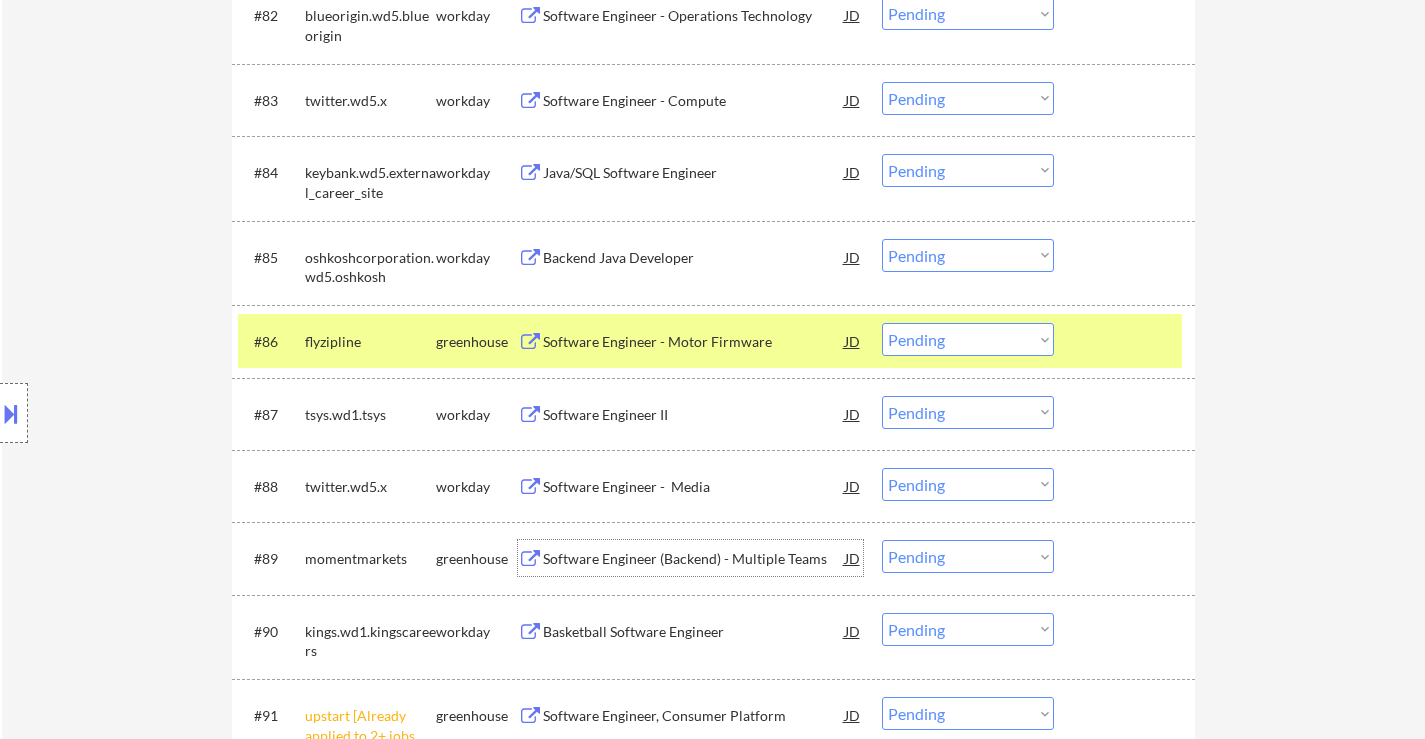 click on "Software Engineer (Backend) - Multiple Teams" at bounding box center (694, 559) 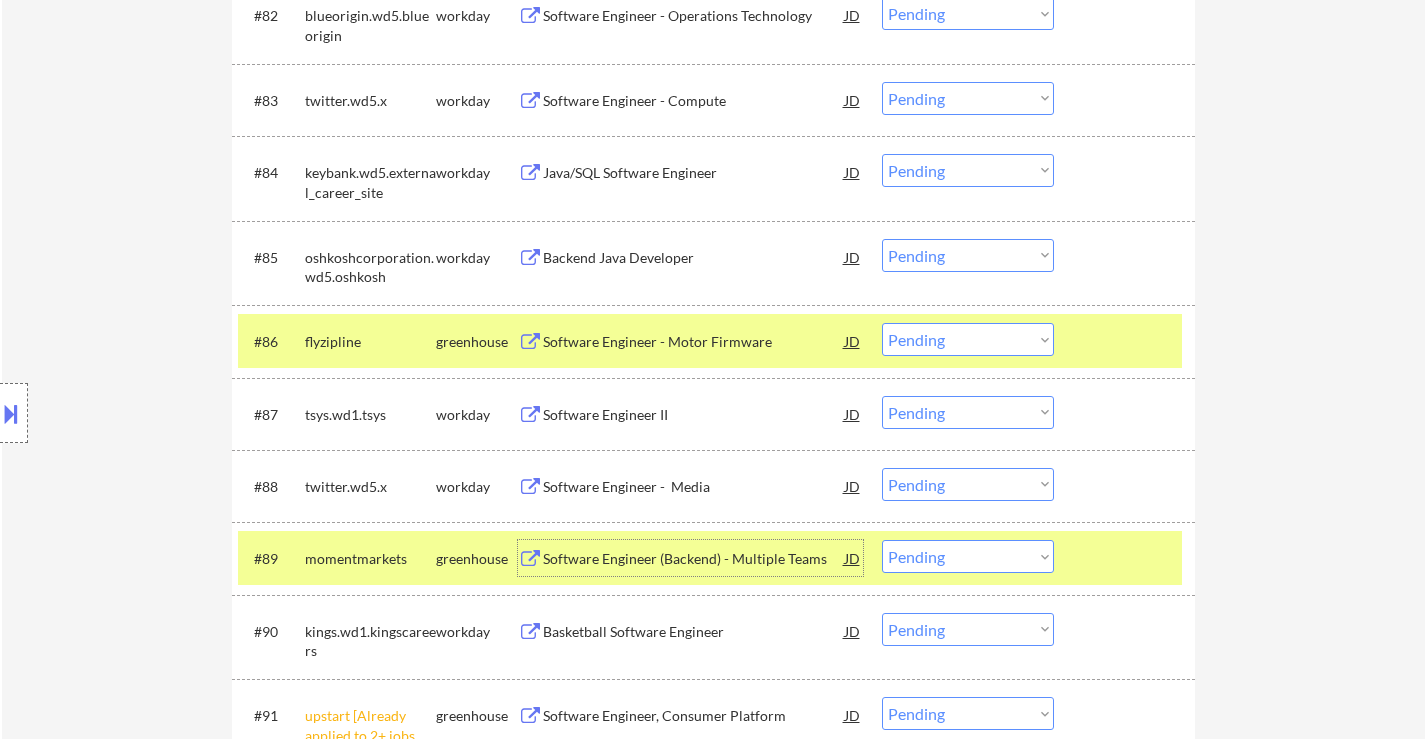 click on "Choose an option... Pending Applied Excluded (Questions) Excluded (Expired) Excluded (Location) Excluded (Bad Match) Excluded (Blocklist) Excluded (Salary) Excluded (Other)" at bounding box center (968, 339) 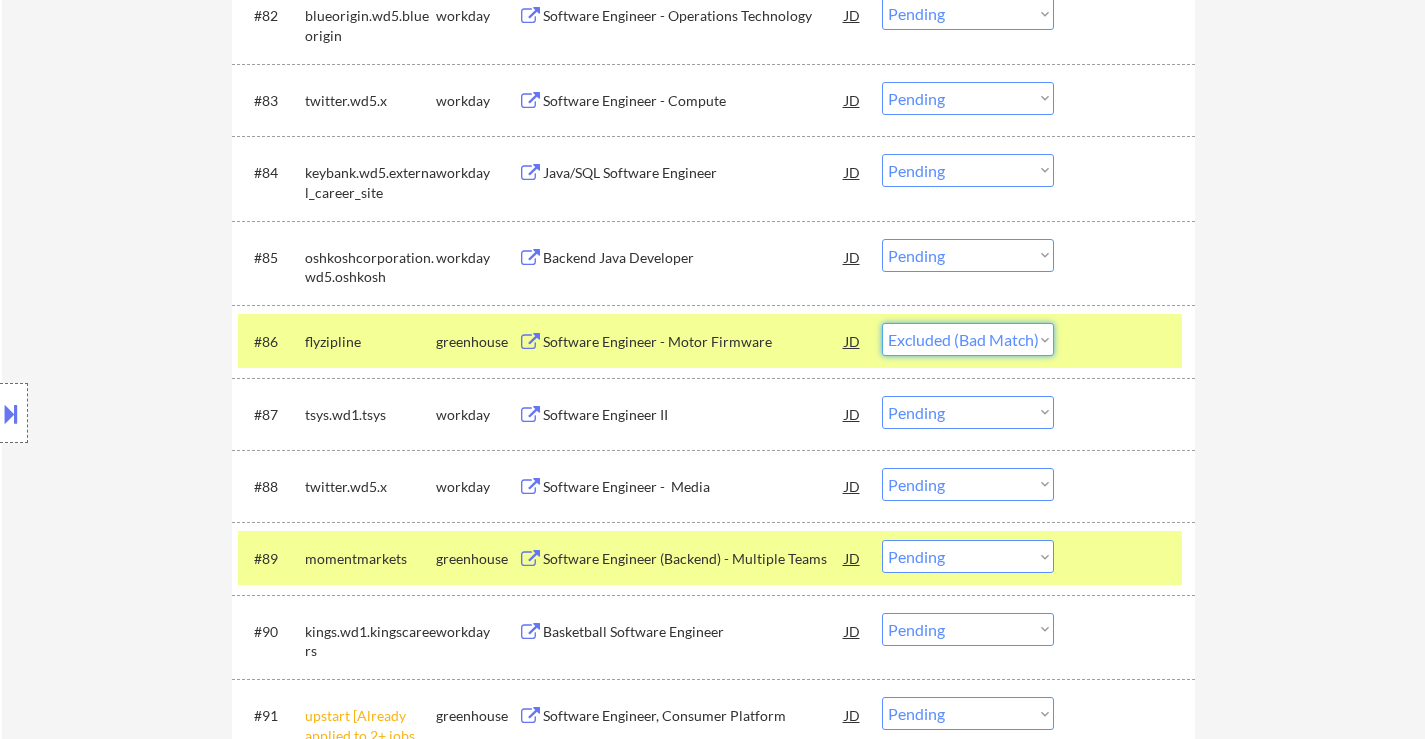 click on "Choose an option... Pending Applied Excluded (Questions) Excluded (Expired) Excluded (Location) Excluded (Bad Match) Excluded (Blocklist) Excluded (Salary) Excluded (Other)" at bounding box center [968, 339] 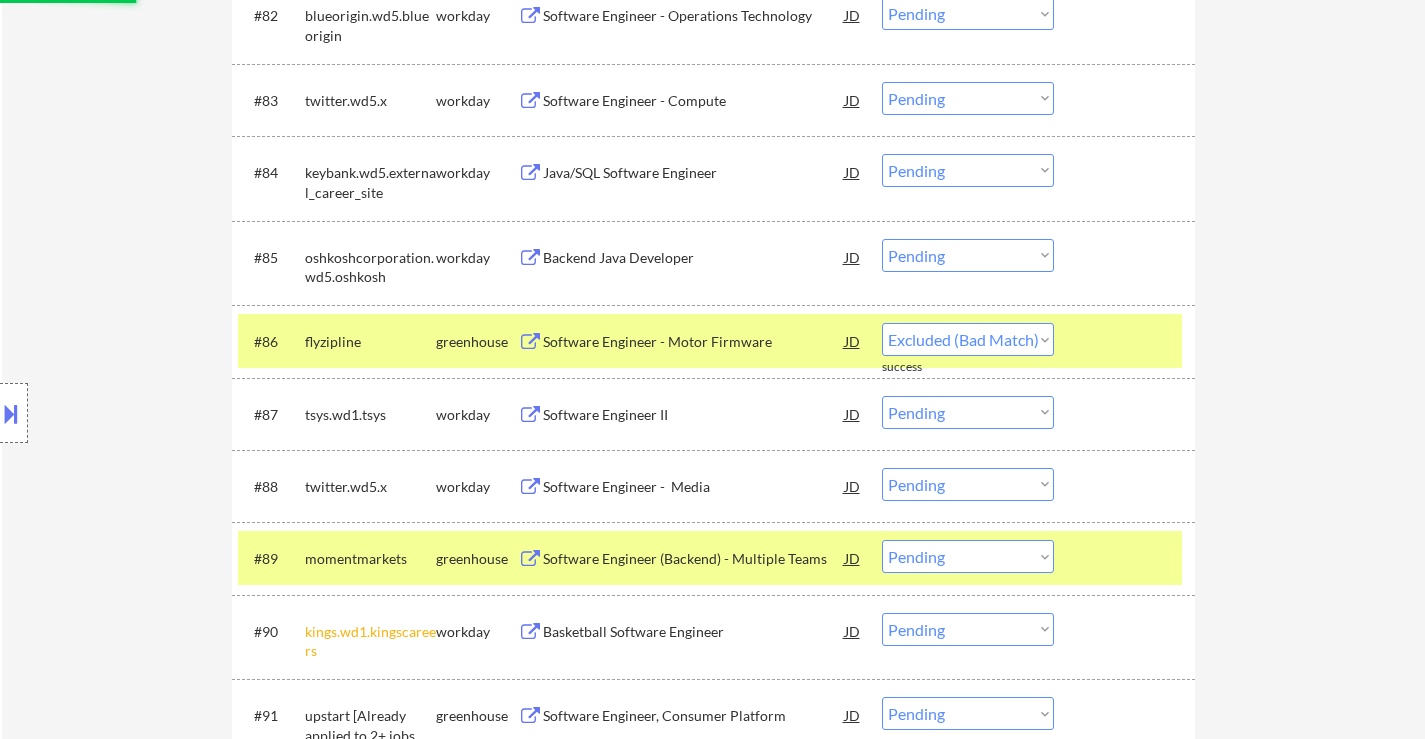 select on ""pending"" 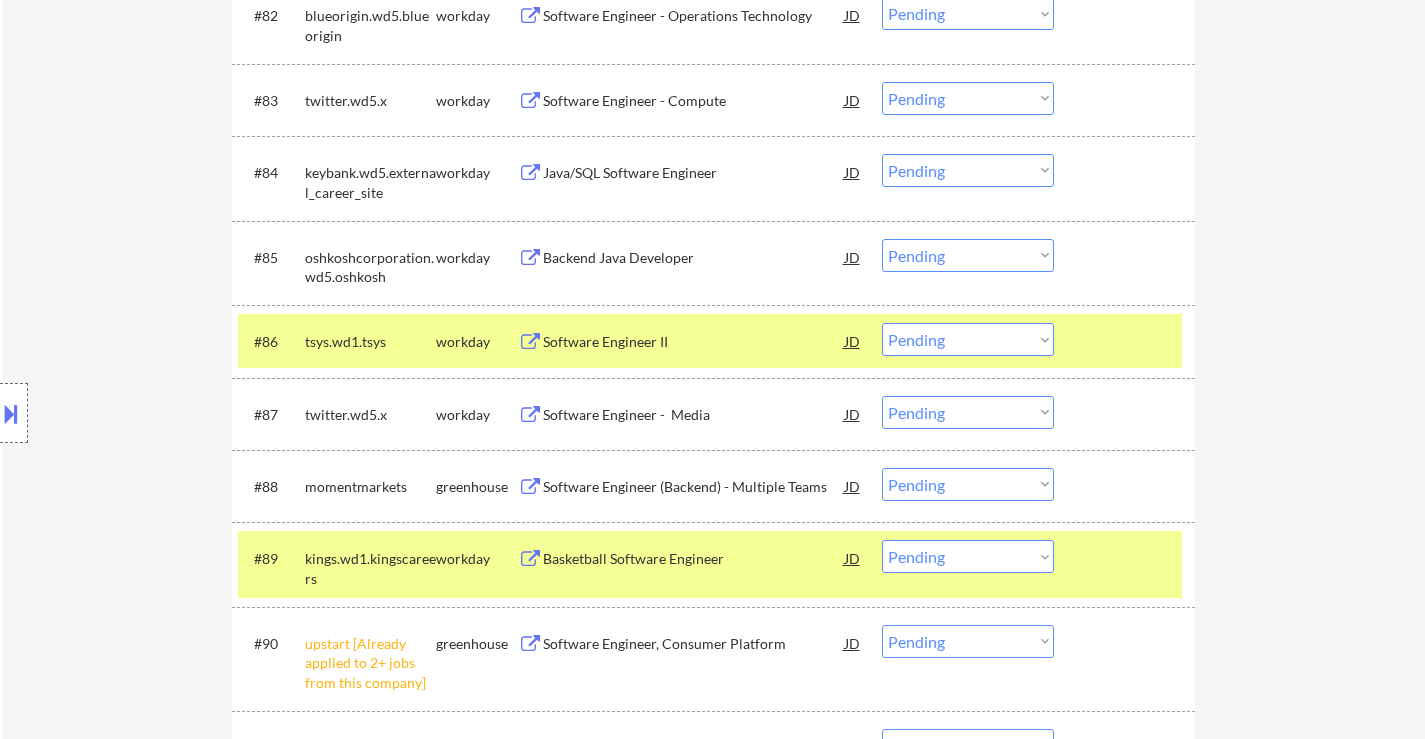 click on "Choose an option... Pending Applied Excluded (Questions) Excluded (Expired) Excluded (Location) Excluded (Bad Match) Excluded (Blocklist) Excluded (Salary) Excluded (Other)" at bounding box center (968, 484) 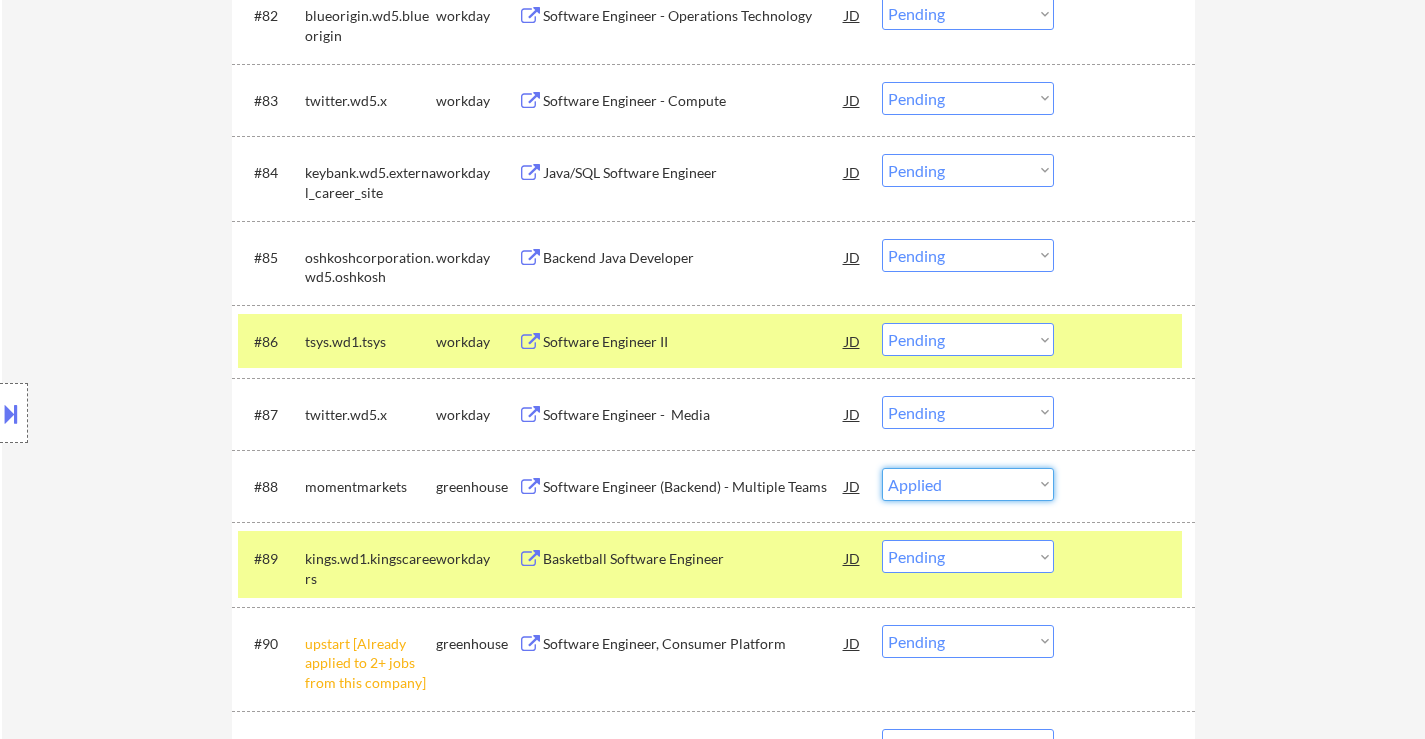 click on "Choose an option... Pending Applied Excluded (Questions) Excluded (Expired) Excluded (Location) Excluded (Bad Match) Excluded (Blocklist) Excluded (Salary) Excluded (Other)" at bounding box center [968, 484] 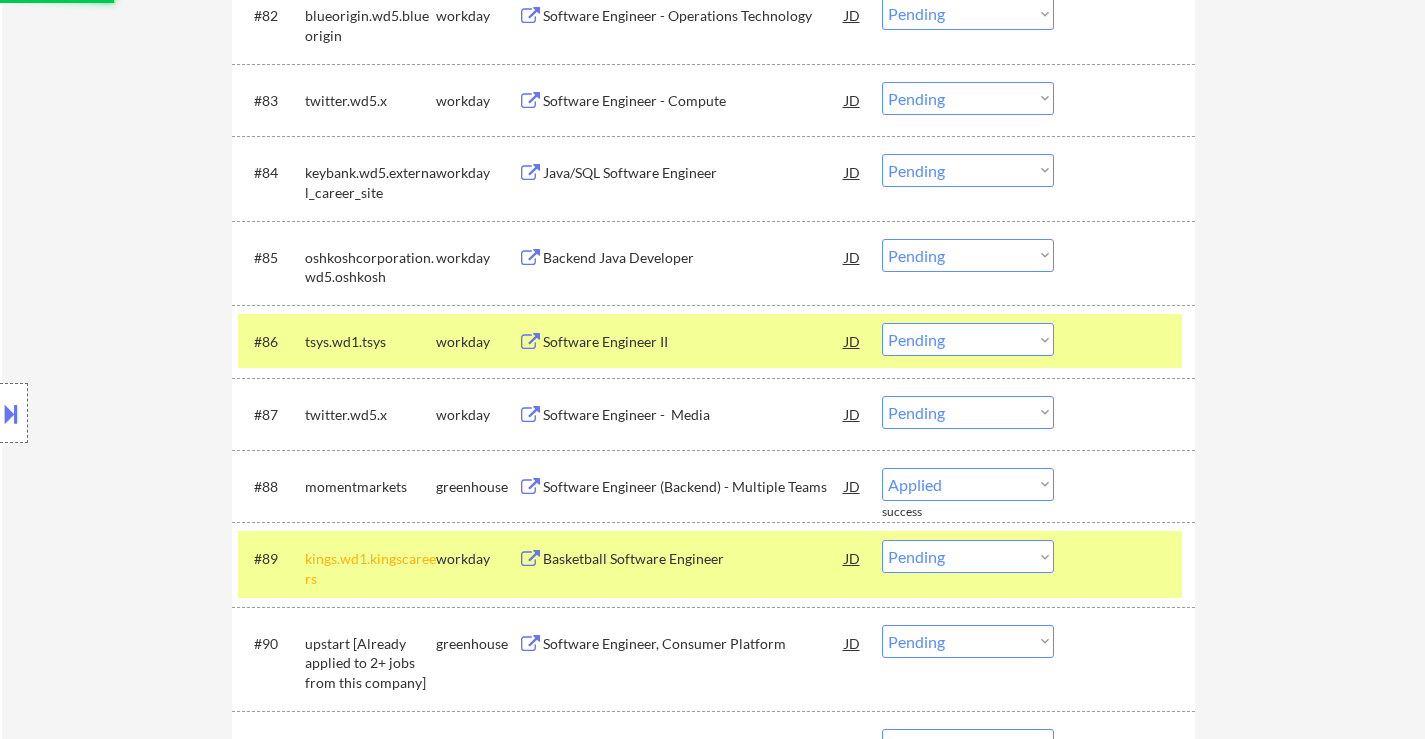 click at bounding box center [1127, 341] 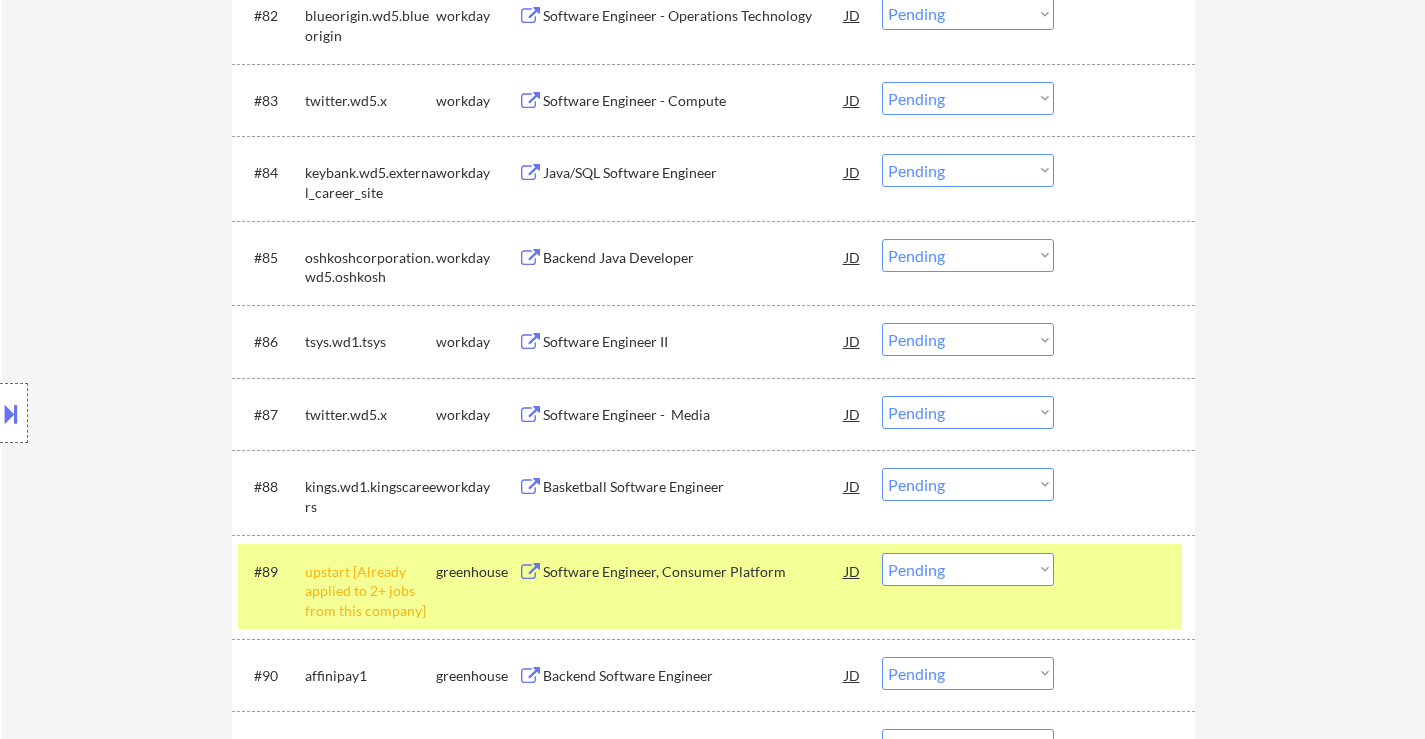 click at bounding box center [1127, 571] 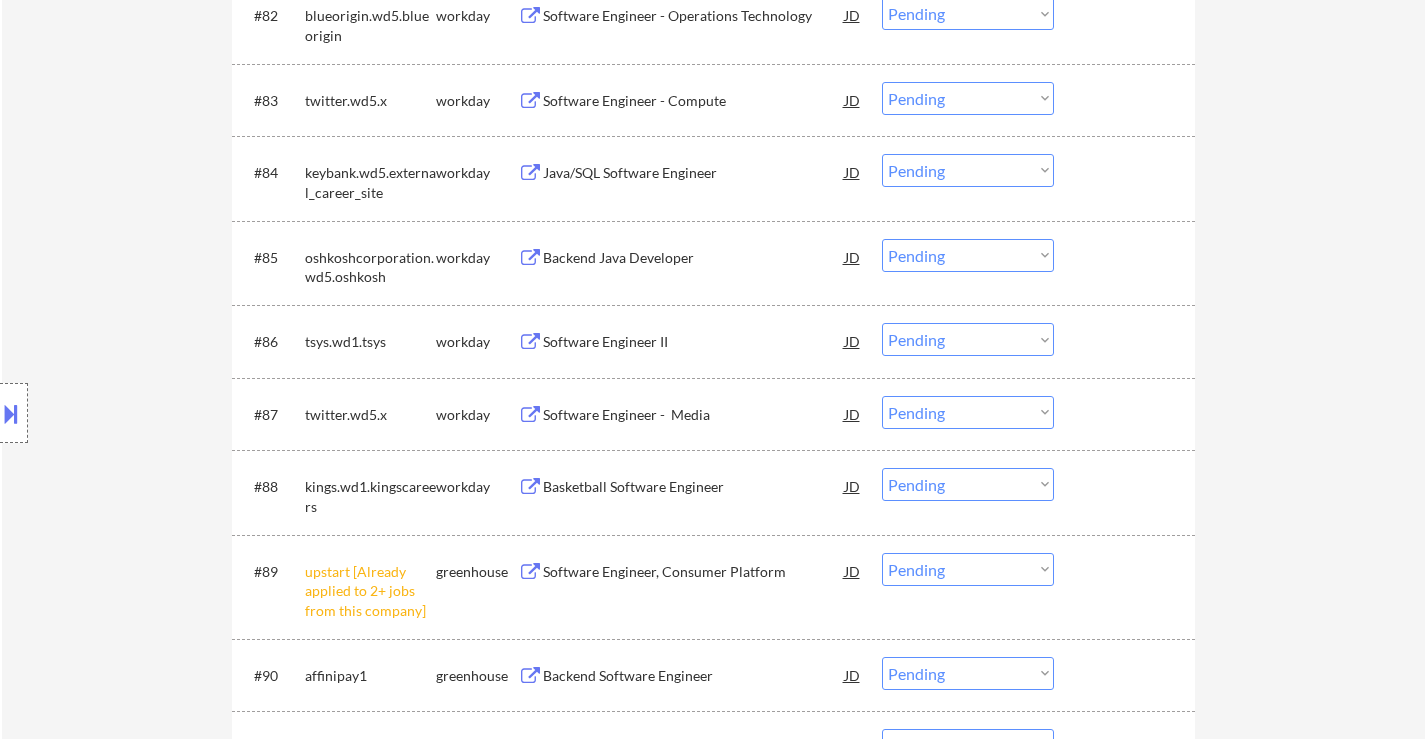scroll, scrollTop: 7400, scrollLeft: 0, axis: vertical 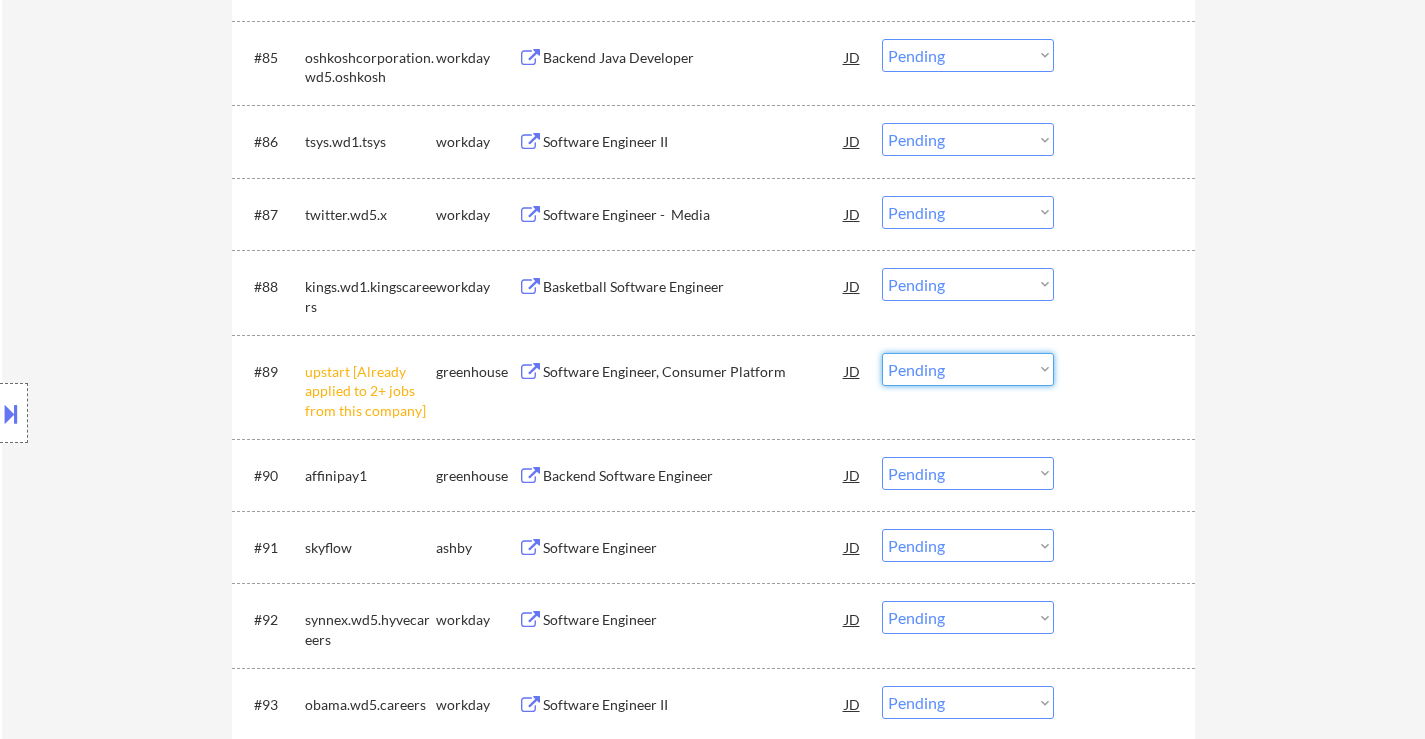 click on "Choose an option... Pending Applied Excluded (Questions) Excluded (Expired) Excluded (Location) Excluded (Bad Match) Excluded (Blocklist) Excluded (Salary) Excluded (Other)" at bounding box center (968, 369) 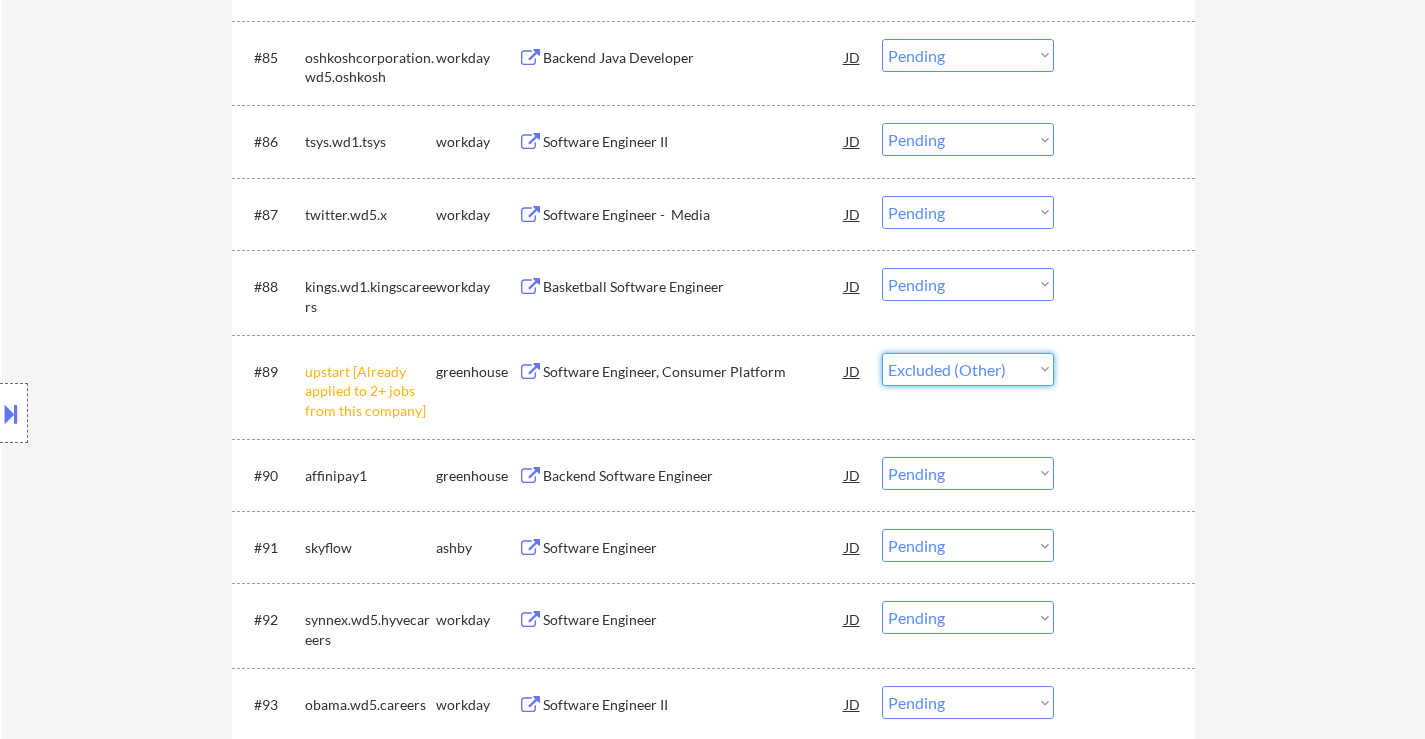 click on "Choose an option... Pending Applied Excluded (Questions) Excluded (Expired) Excluded (Location) Excluded (Bad Match) Excluded (Blocklist) Excluded (Salary) Excluded (Other)" at bounding box center [968, 369] 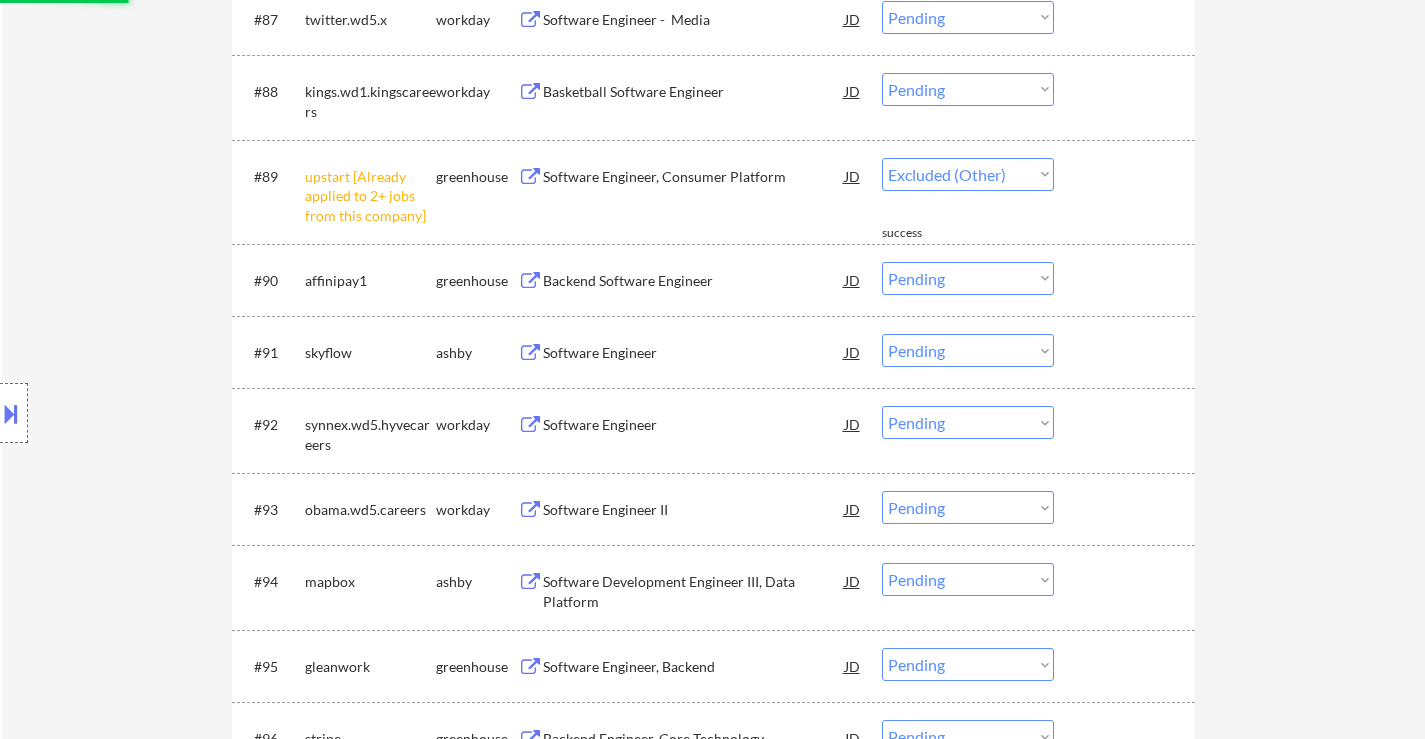 scroll, scrollTop: 7600, scrollLeft: 0, axis: vertical 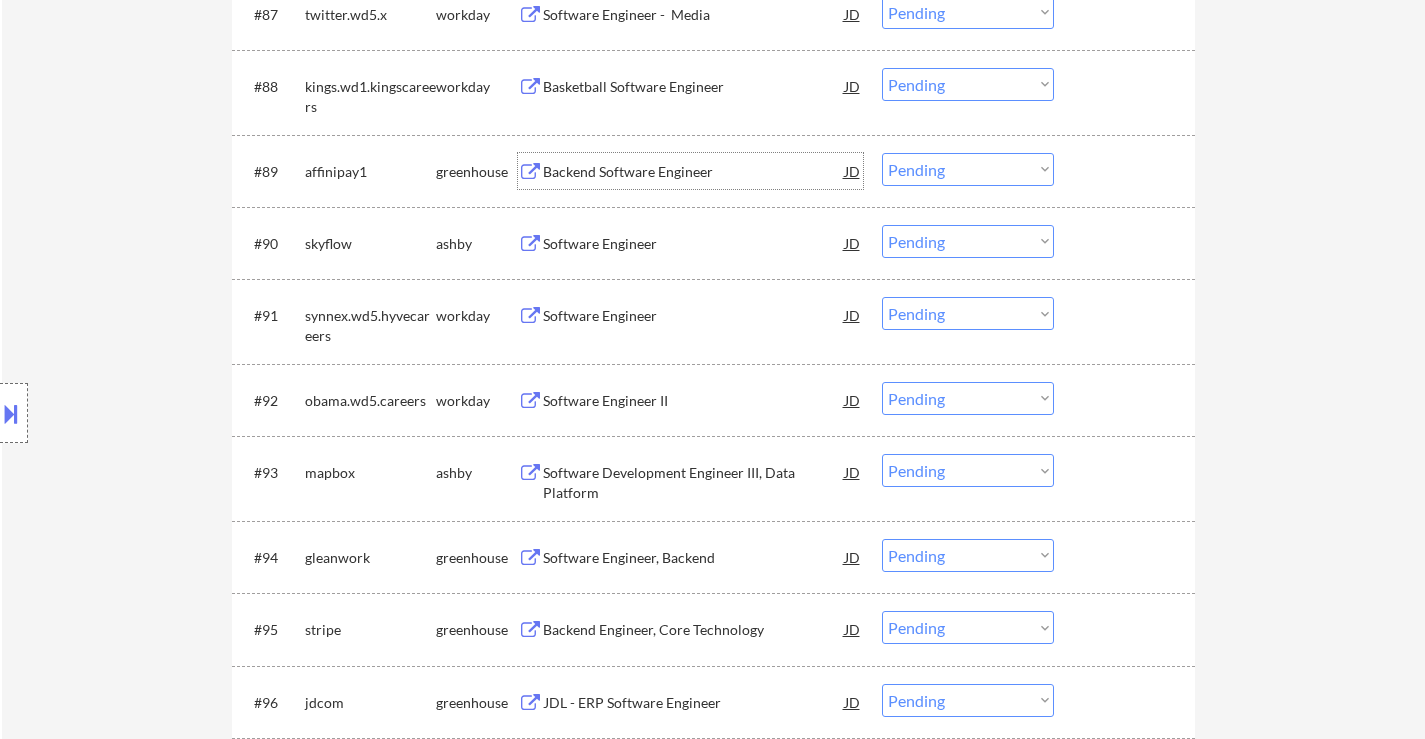 click on "Backend Software Engineer" at bounding box center (694, 172) 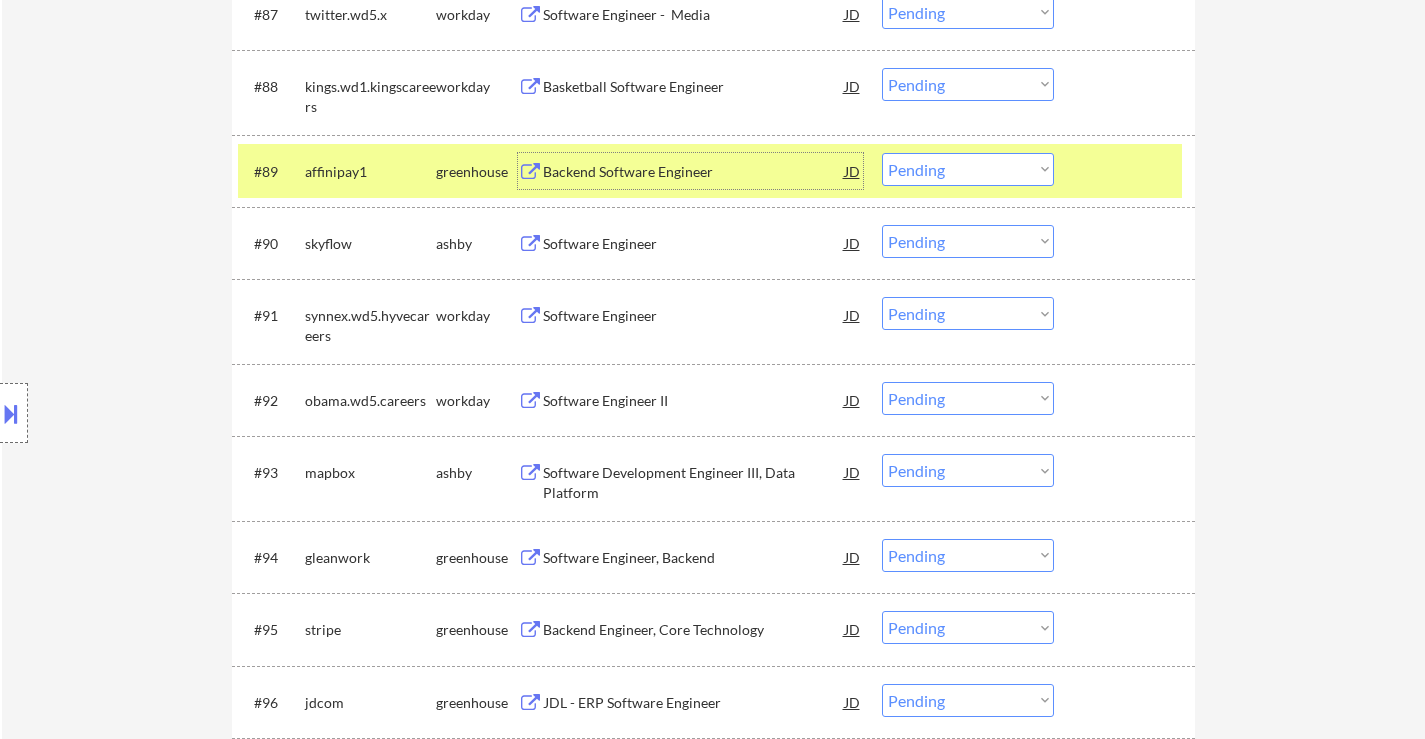 click on "Software Engineer" at bounding box center [694, 243] 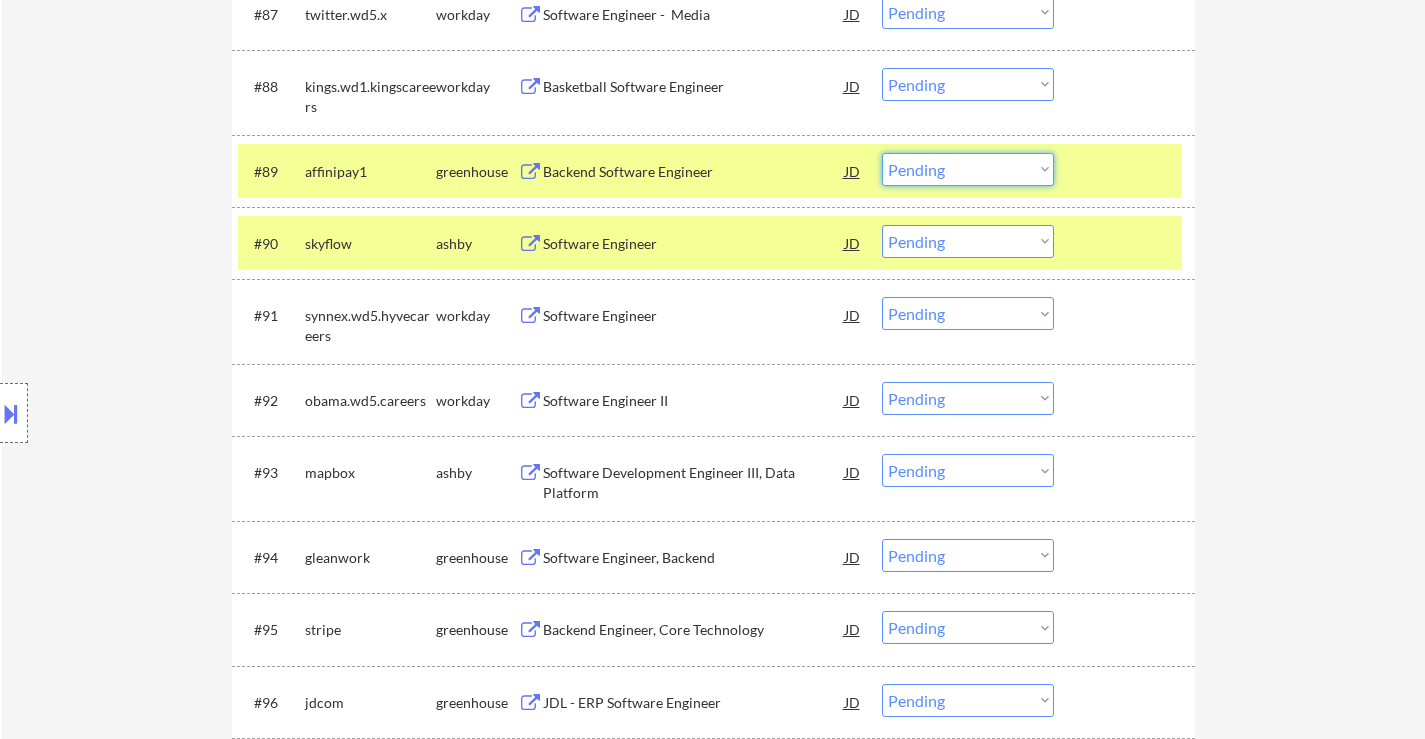 click on "Choose an option... Pending Applied Excluded (Questions) Excluded (Expired) Excluded (Location) Excluded (Bad Match) Excluded (Blocklist) Excluded (Salary) Excluded (Other)" at bounding box center (968, 169) 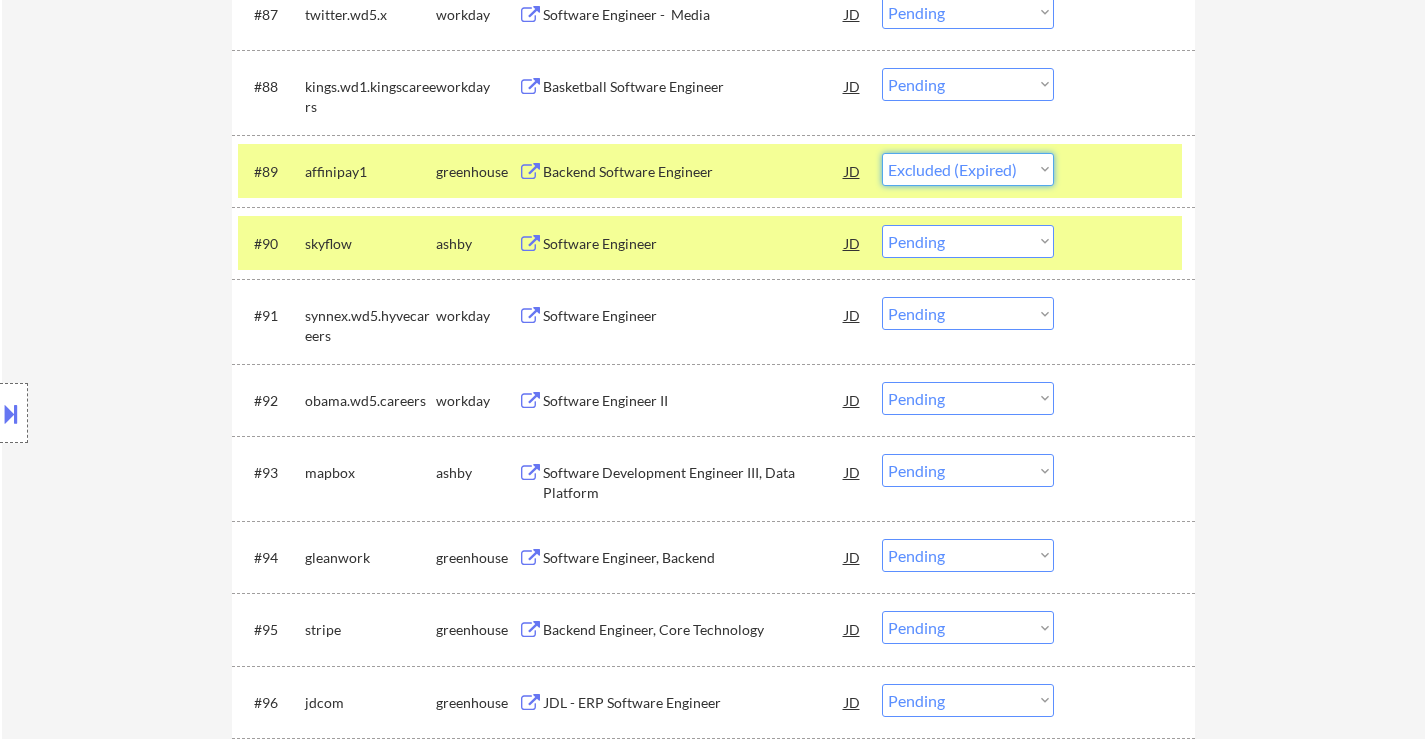 click on "Choose an option... Pending Applied Excluded (Questions) Excluded (Expired) Excluded (Location) Excluded (Bad Match) Excluded (Blocklist) Excluded (Salary) Excluded (Other)" at bounding box center (968, 169) 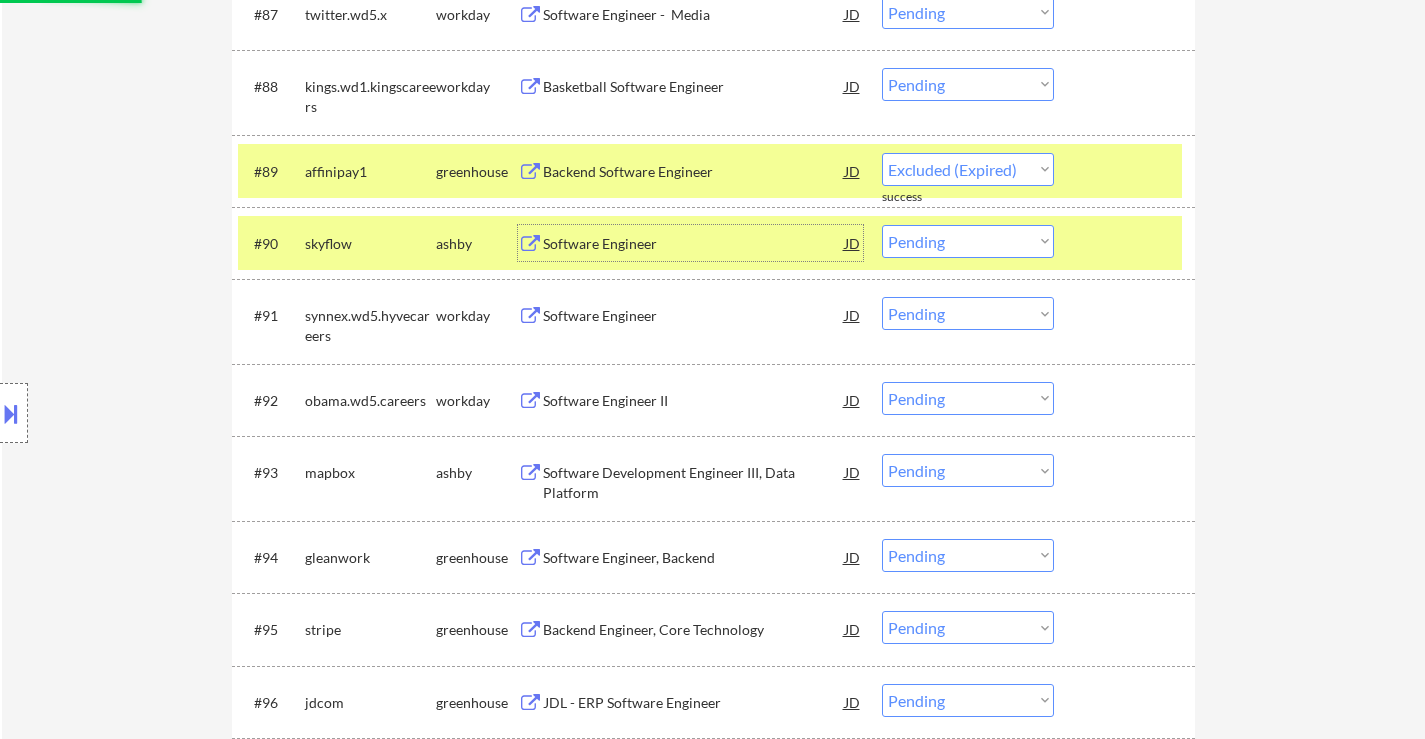 click on "Software Engineer" at bounding box center [694, 244] 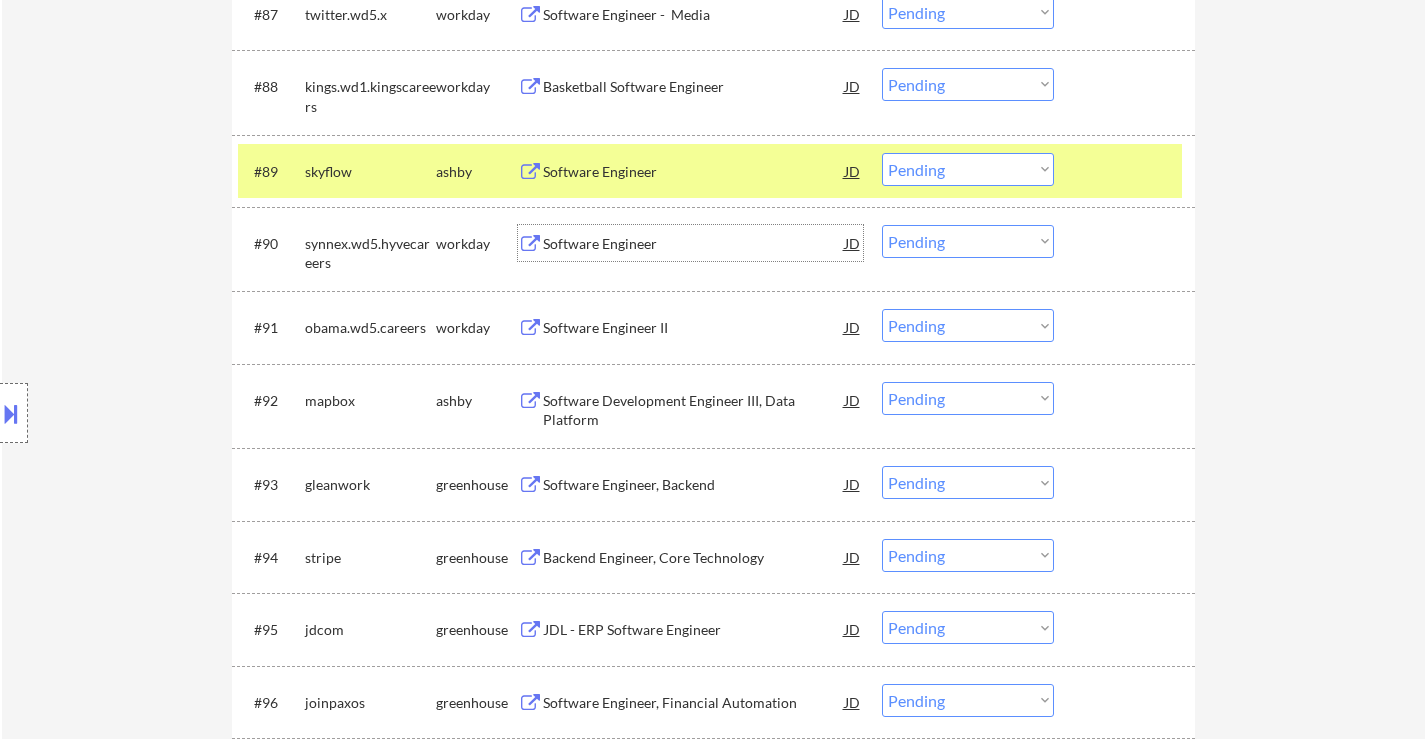 click on "Software Engineer" at bounding box center (694, 172) 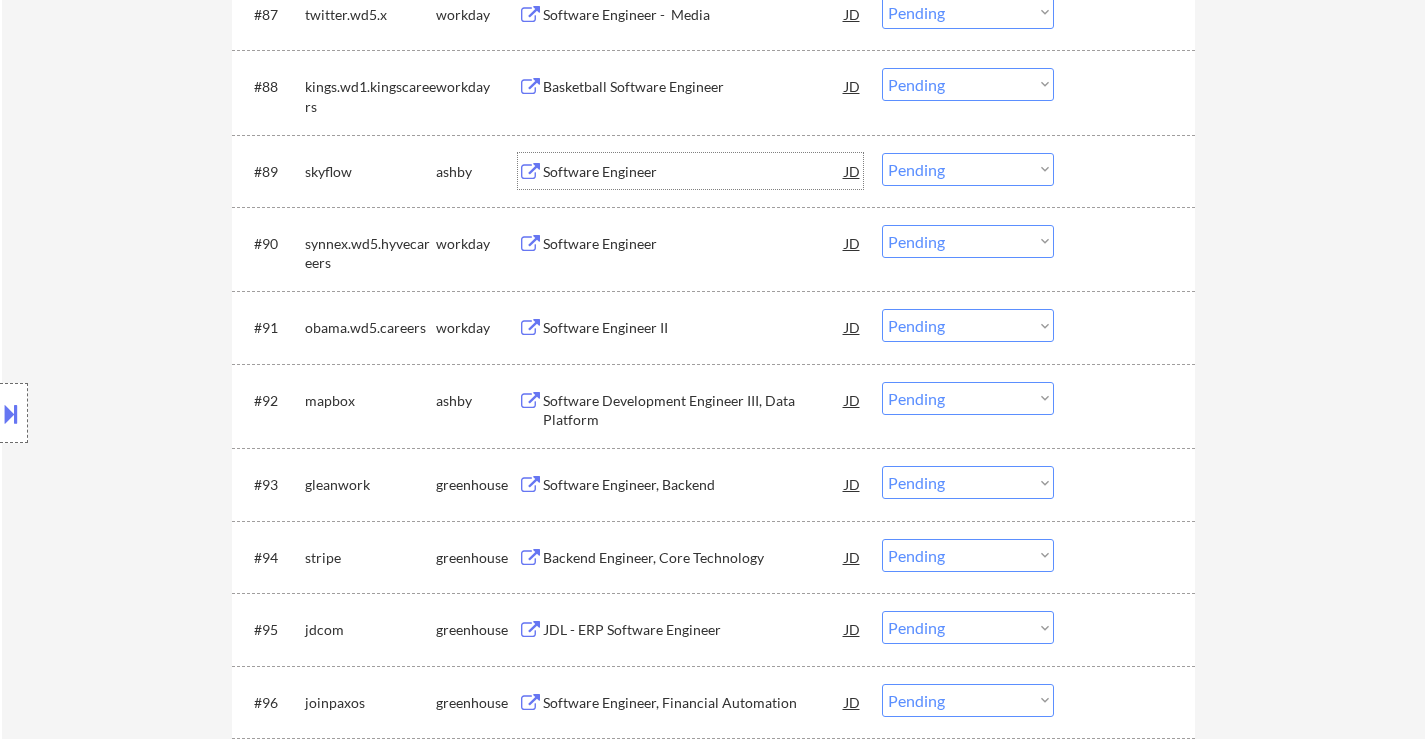 click on "Choose an option... Pending Applied Excluded (Questions) Excluded (Expired) Excluded (Location) Excluded (Bad Match) Excluded (Blocklist) Excluded (Salary) Excluded (Other)" at bounding box center (968, 169) 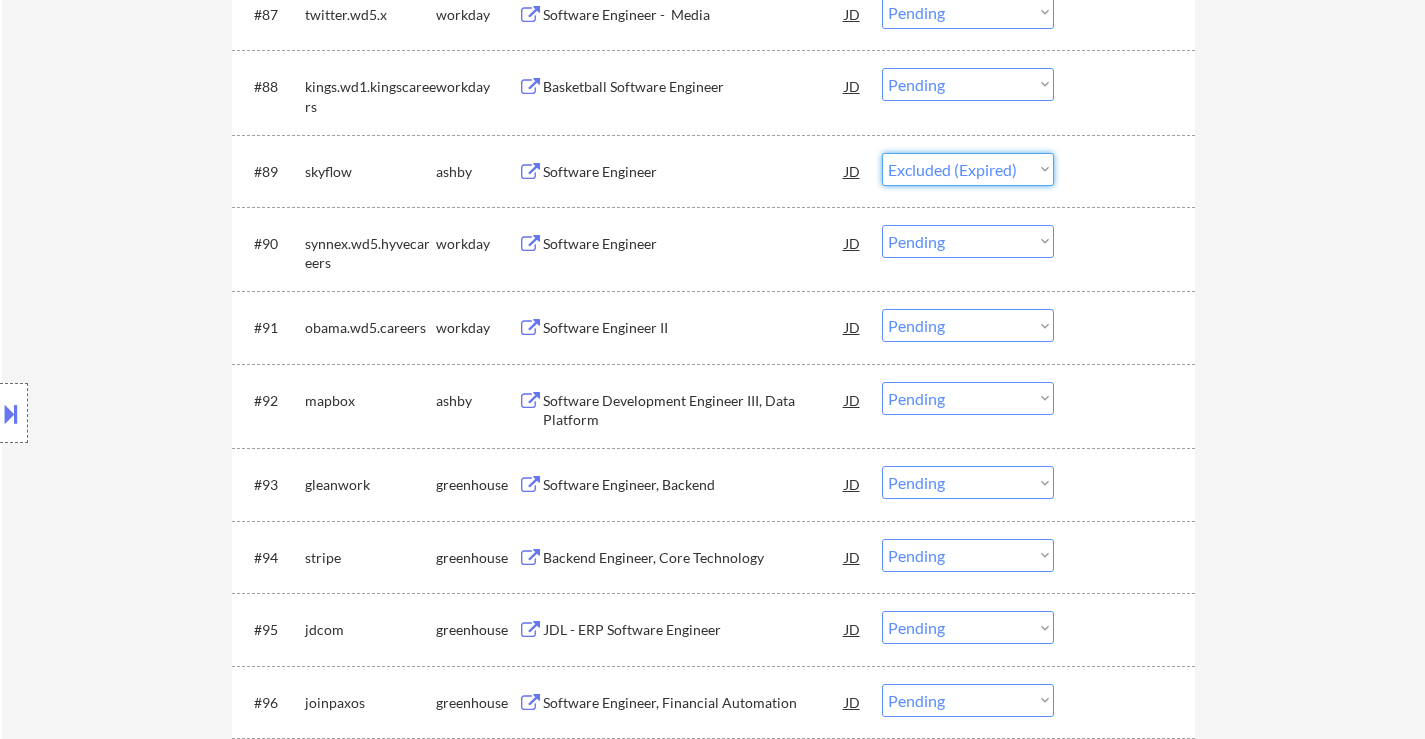 click on "Choose an option... Pending Applied Excluded (Questions) Excluded (Expired) Excluded (Location) Excluded (Bad Match) Excluded (Blocklist) Excluded (Salary) Excluded (Other)" at bounding box center (968, 169) 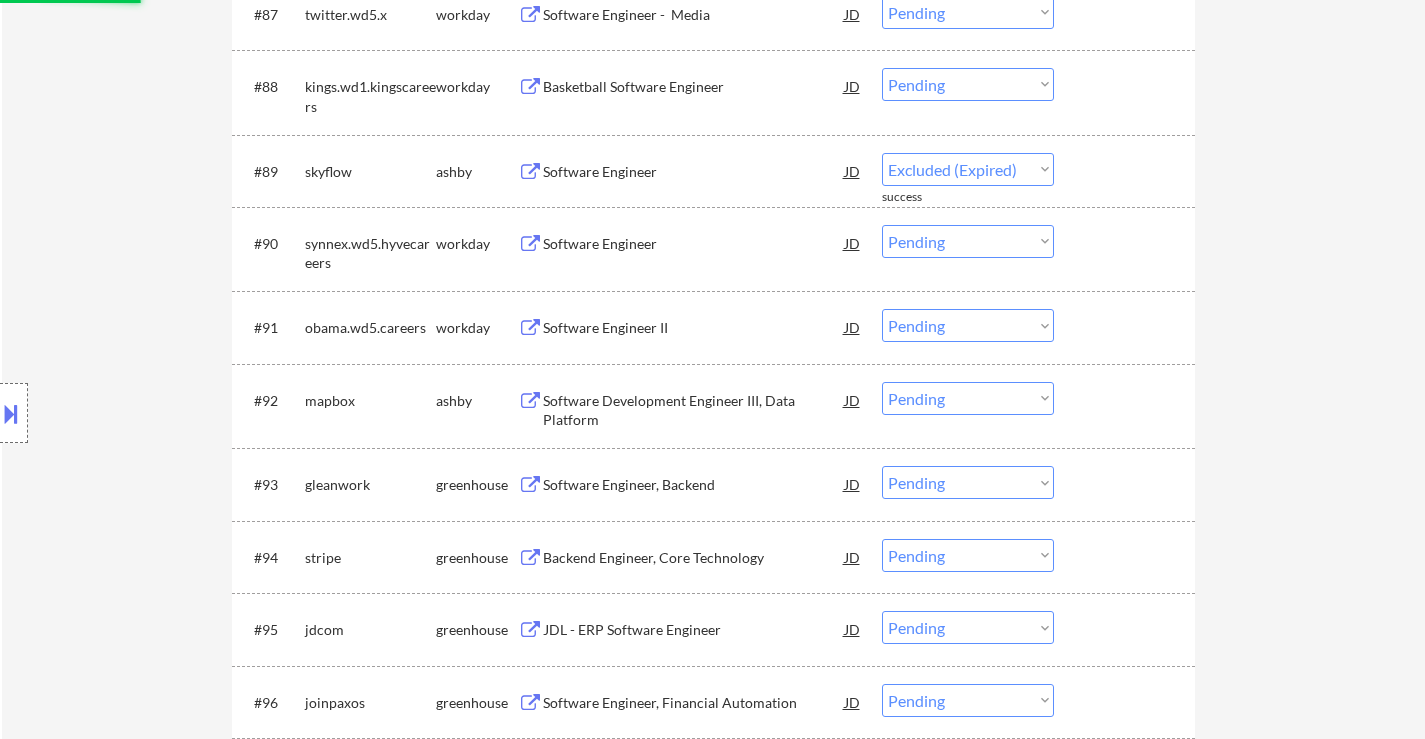 select on ""pending"" 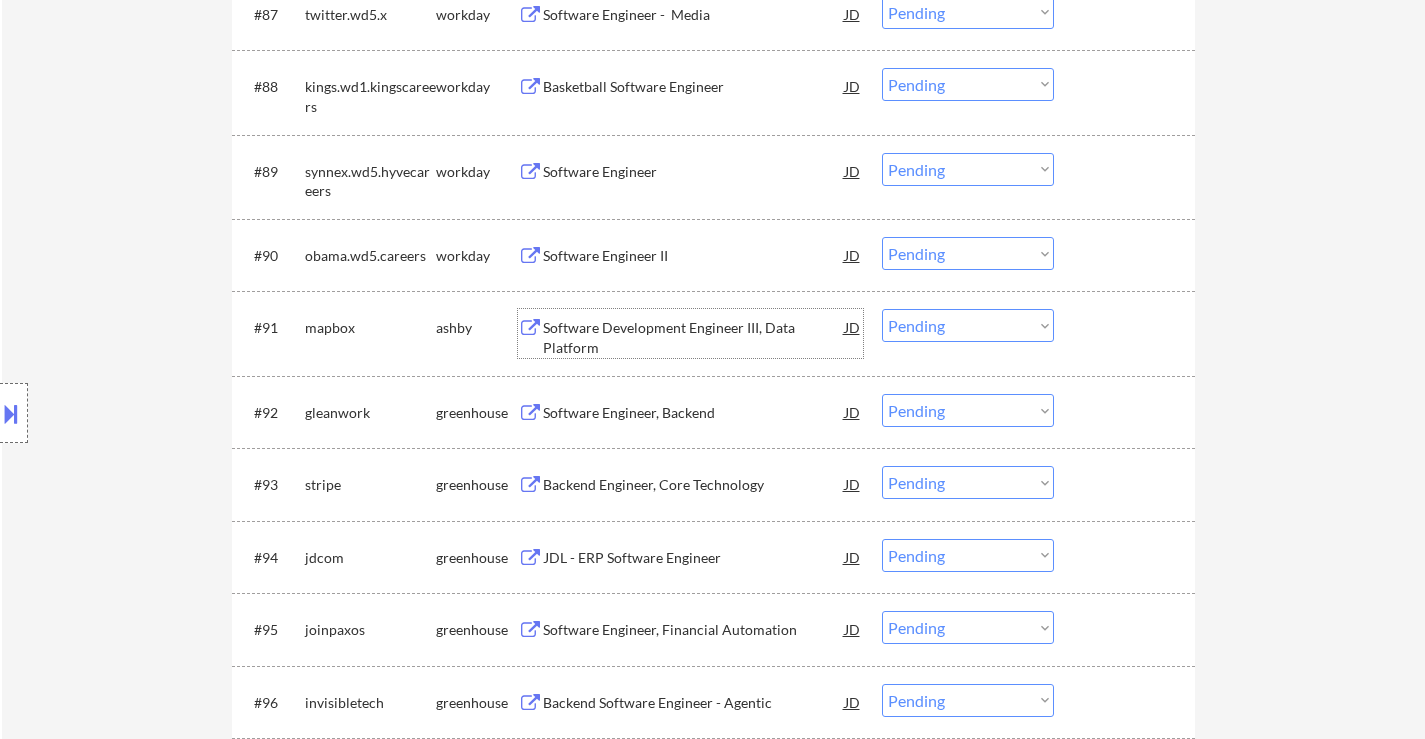 click on "Software Development Engineer III, Data Platform" at bounding box center [694, 337] 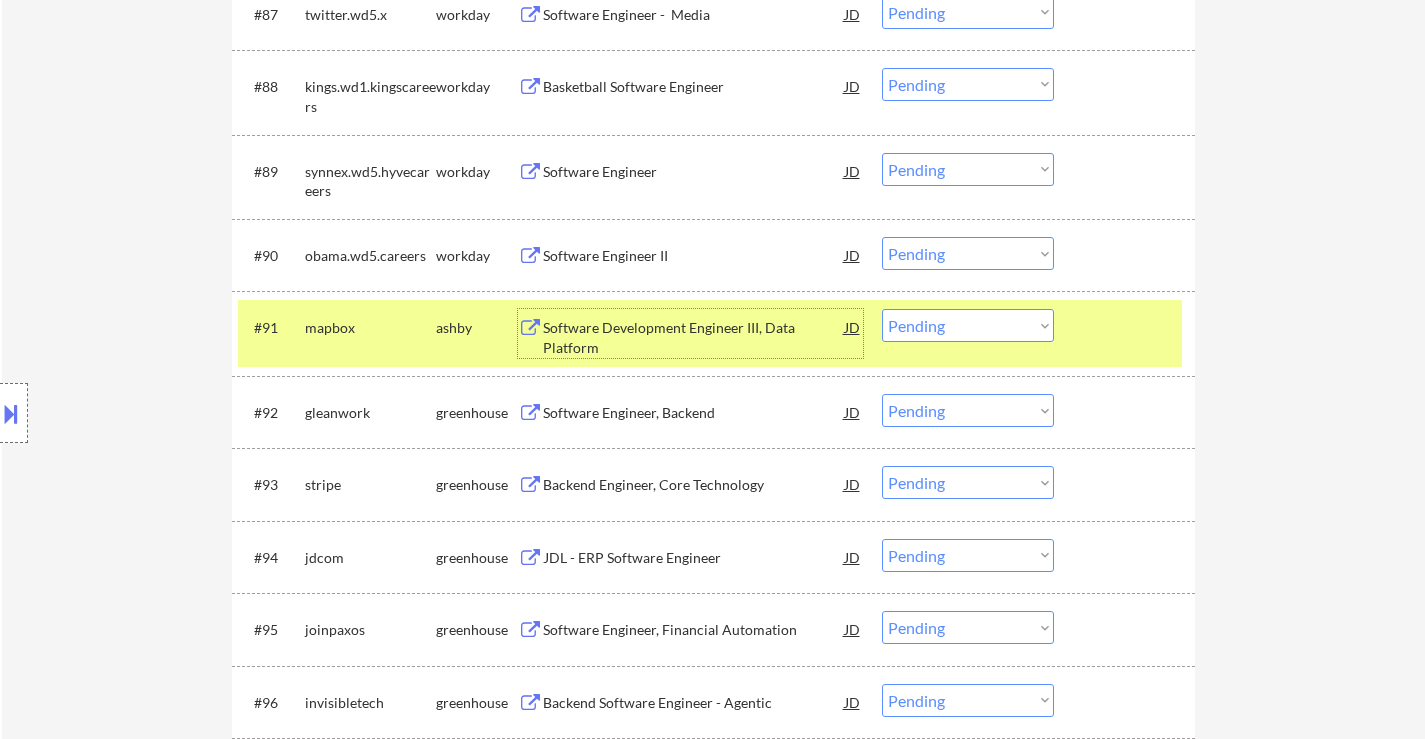 click on "Choose an option... Pending Applied Excluded (Questions) Excluded (Expired) Excluded (Location) Excluded (Bad Match) Excluded (Blocklist) Excluded (Salary) Excluded (Other)" at bounding box center [968, 325] 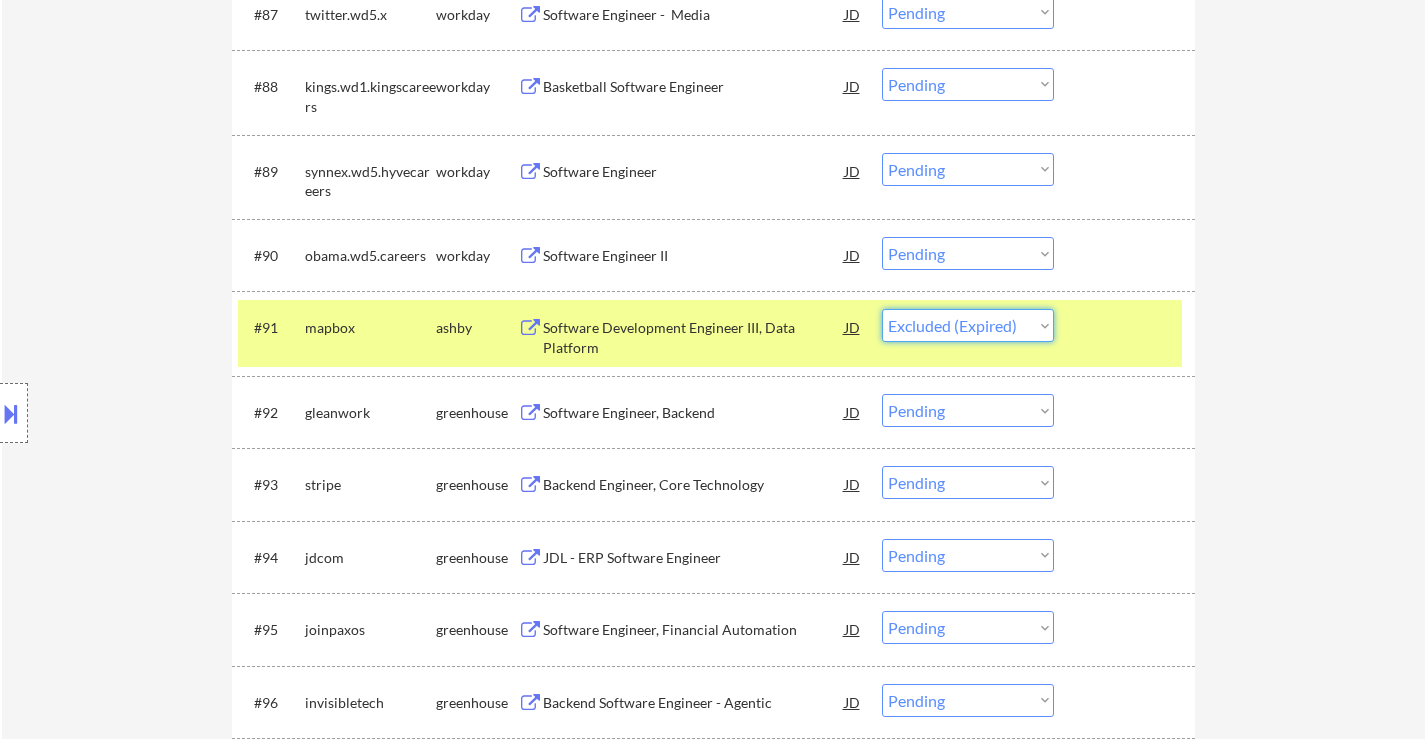 click on "Choose an option... Pending Applied Excluded (Questions) Excluded (Expired) Excluded (Location) Excluded (Bad Match) Excluded (Blocklist) Excluded (Salary) Excluded (Other)" at bounding box center [968, 325] 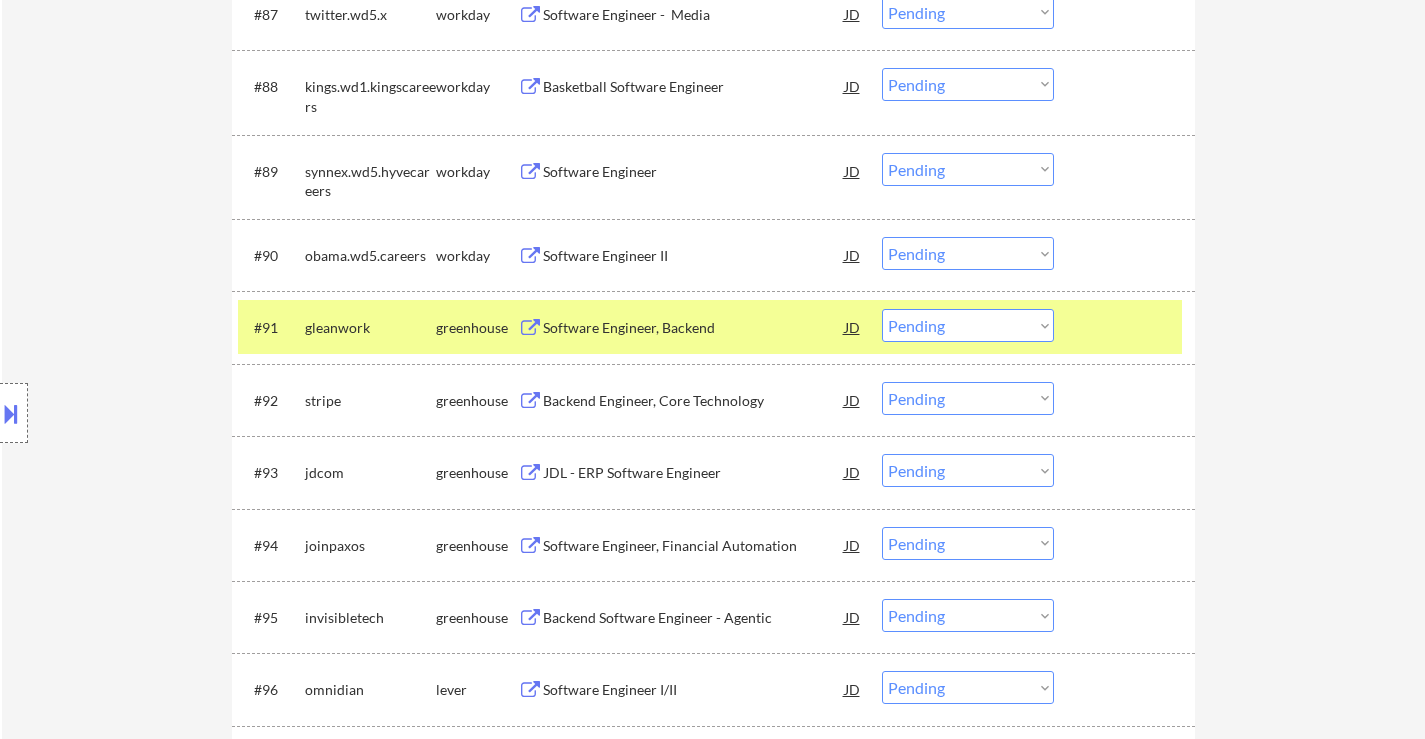 click on "#90 obama.wd5.careers workday Software Engineer II JD warning_amber Choose an option... Pending Applied Excluded (Questions) Excluded (Expired) Excluded (Location) Excluded (Bad Match) Excluded (Blocklist) Excluded (Salary) Excluded (Other)" at bounding box center [713, 255] 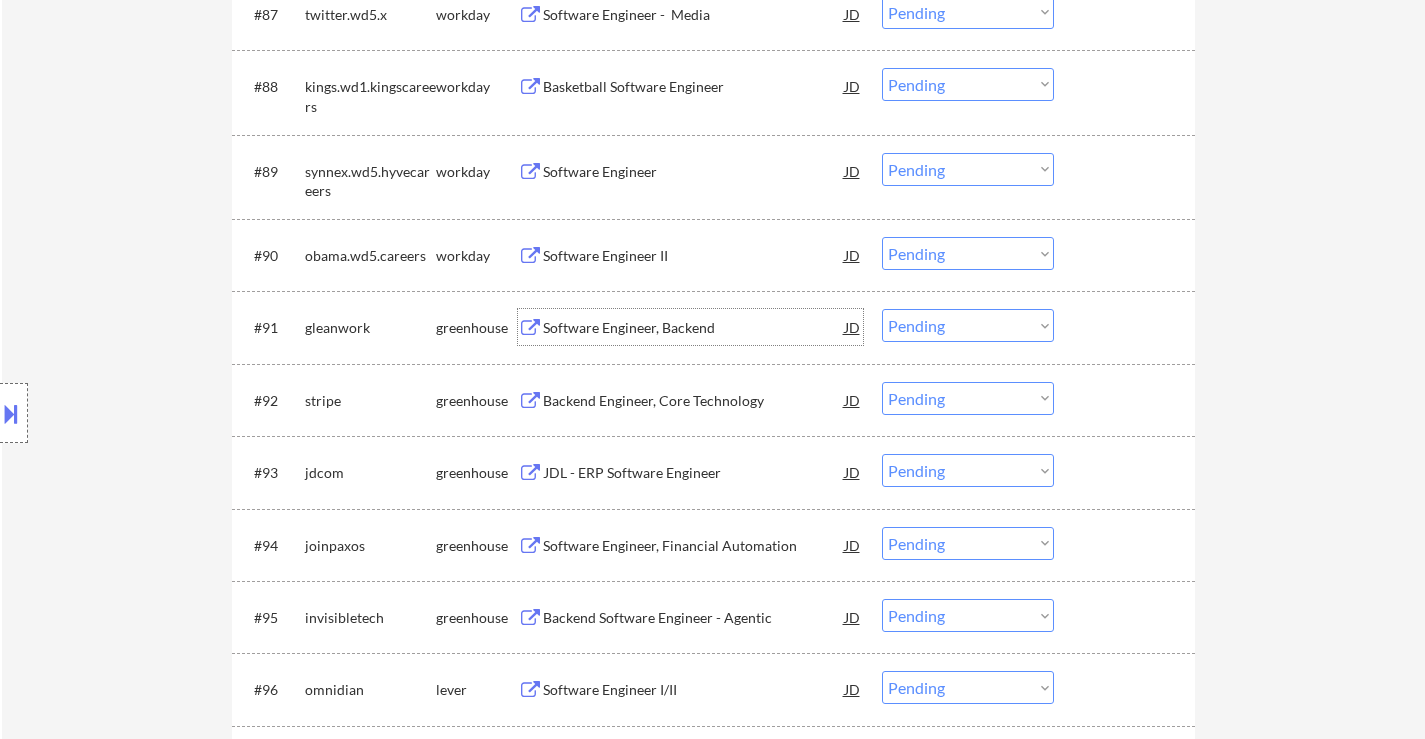 click on "Software Engineer, Backend" at bounding box center (694, 328) 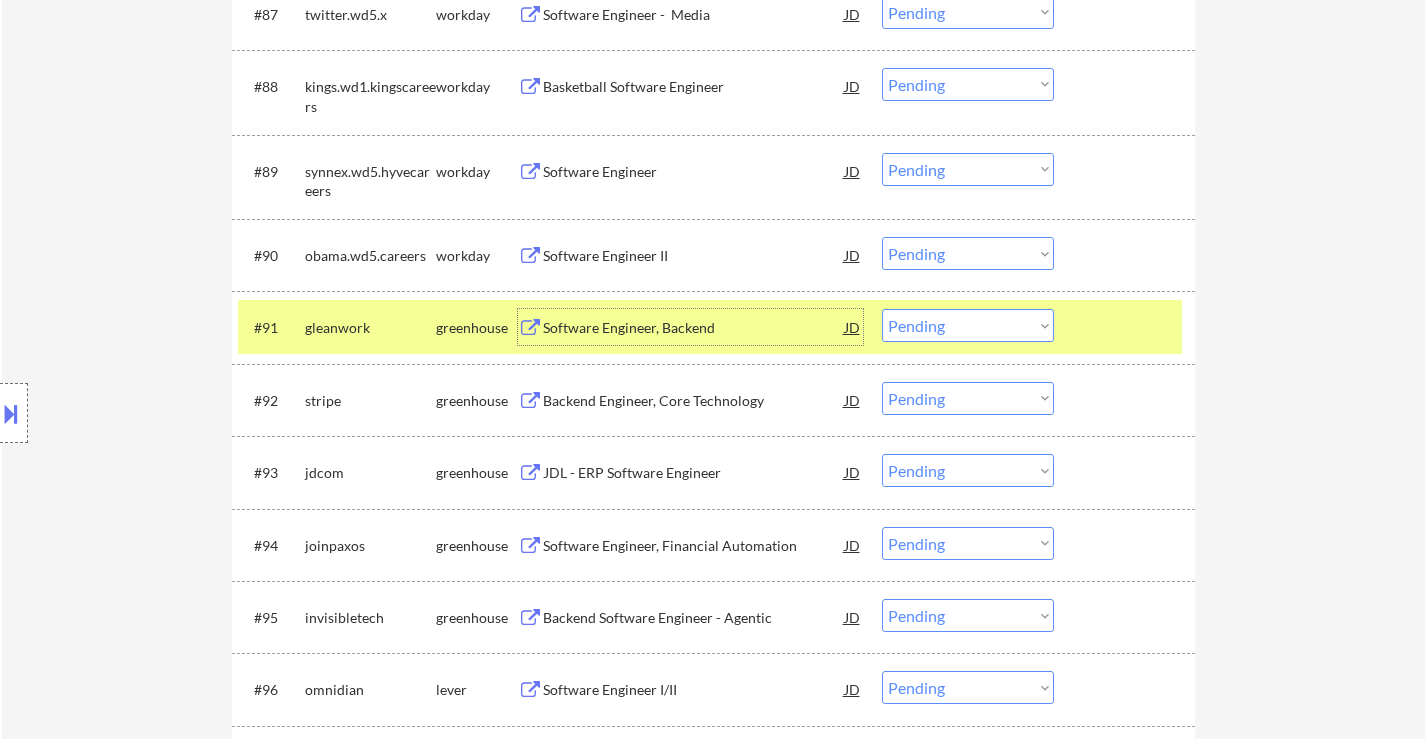 click on "Backend Engineer, Core Technology" at bounding box center (694, 401) 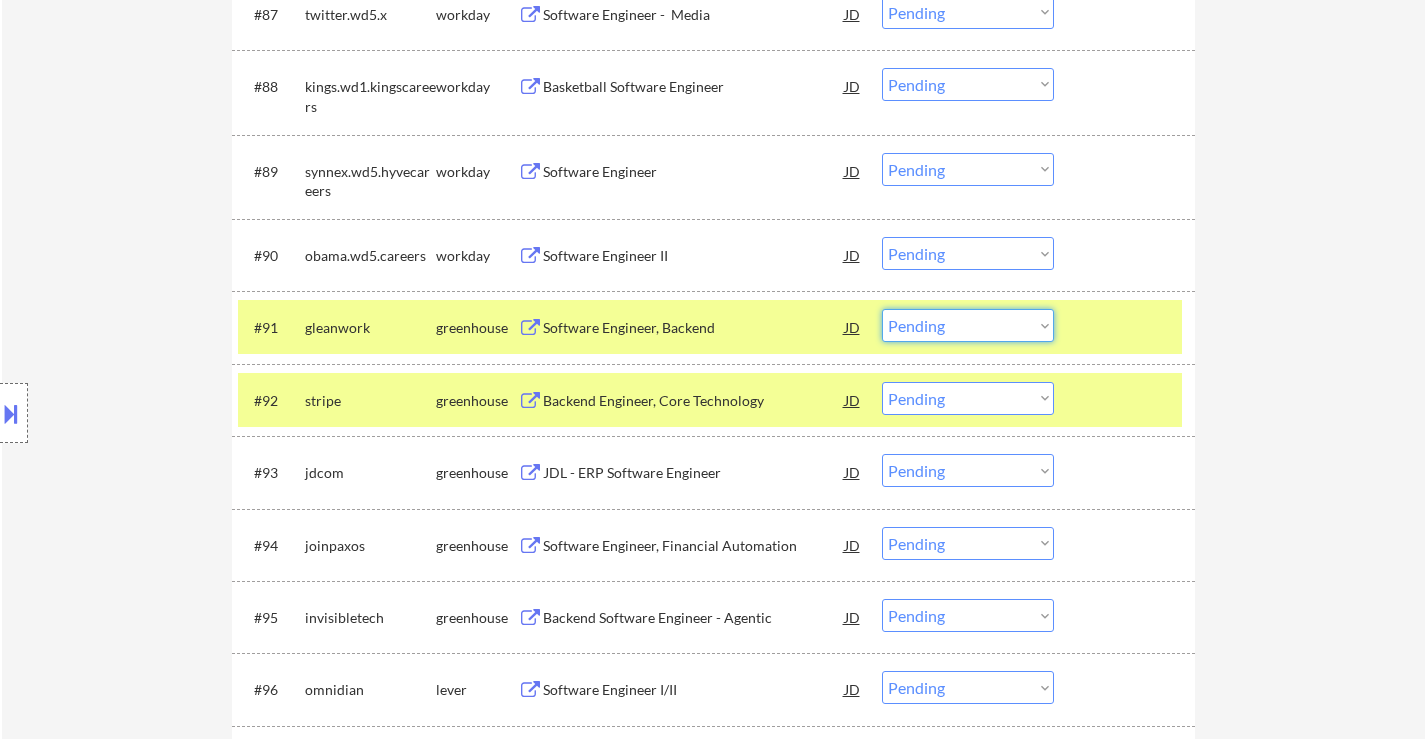 click on "Choose an option... Pending Applied Excluded (Questions) Excluded (Expired) Excluded (Location) Excluded (Bad Match) Excluded (Blocklist) Excluded (Salary) Excluded (Other)" at bounding box center (968, 325) 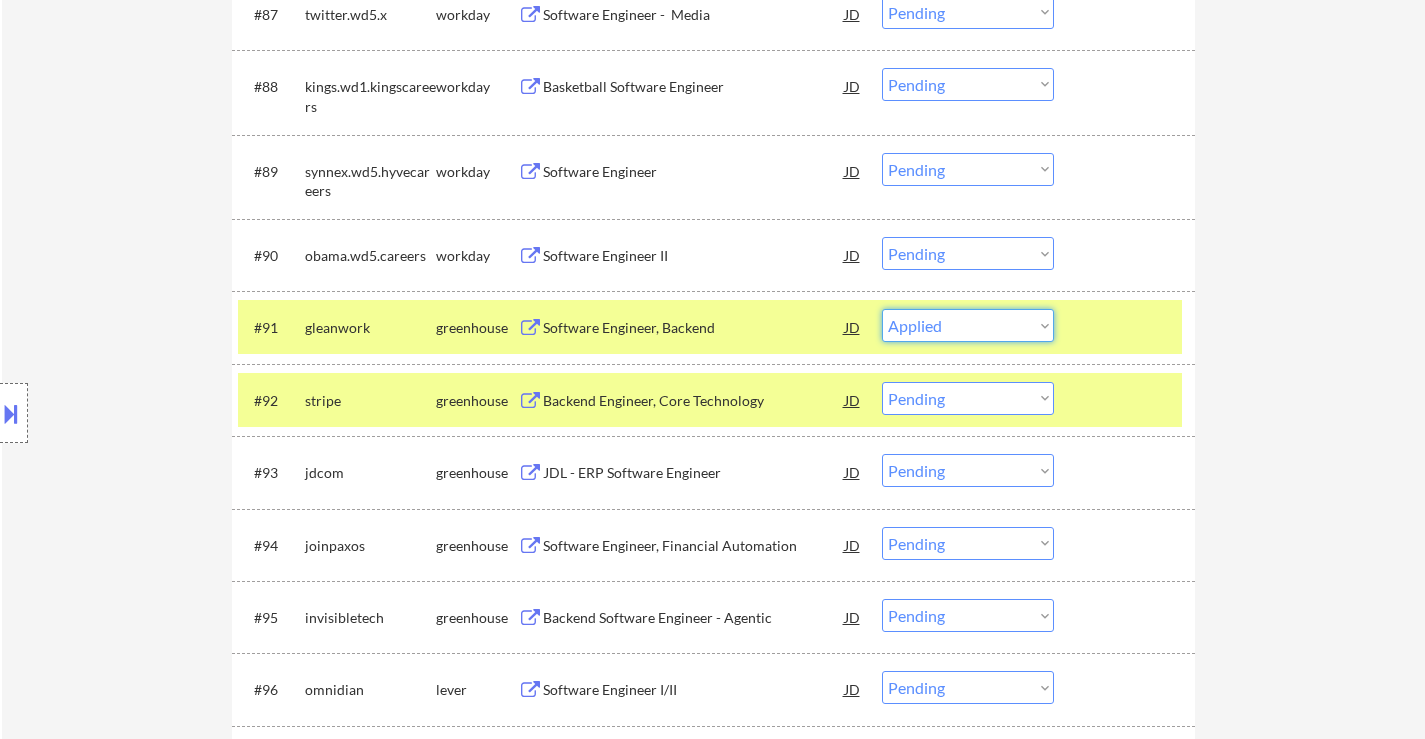 click on "Choose an option... Pending Applied Excluded (Questions) Excluded (Expired) Excluded (Location) Excluded (Bad Match) Excluded (Blocklist) Excluded (Salary) Excluded (Other)" at bounding box center (968, 325) 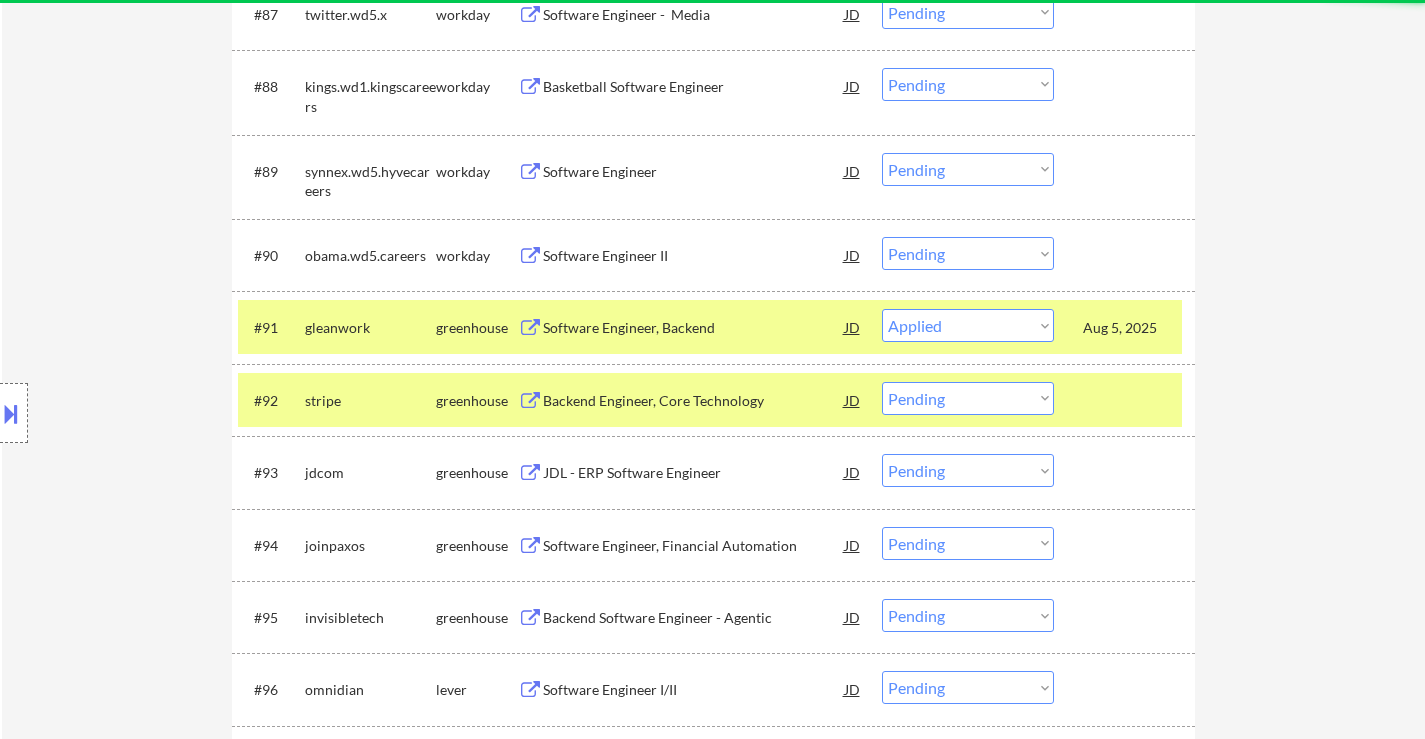 select on ""pending"" 